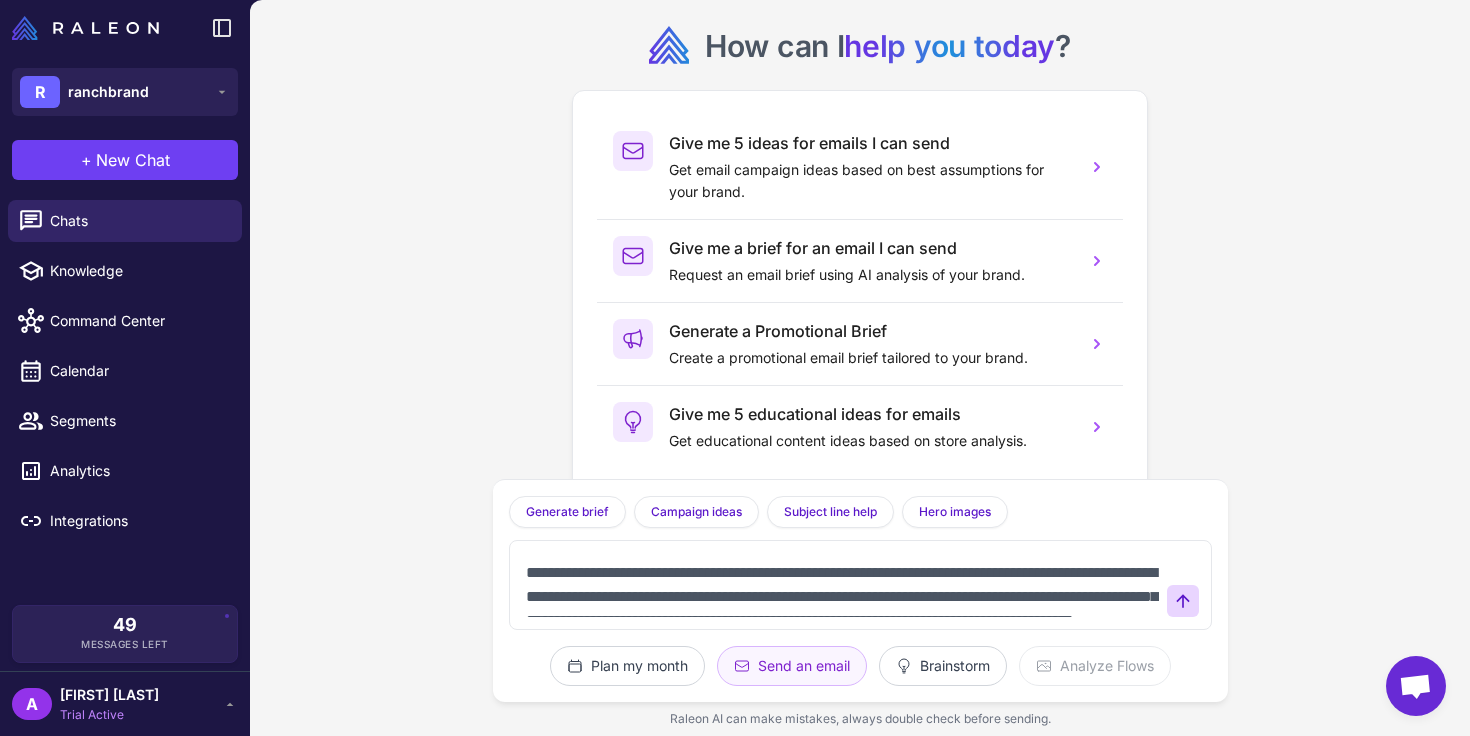 scroll, scrollTop: 0, scrollLeft: 0, axis: both 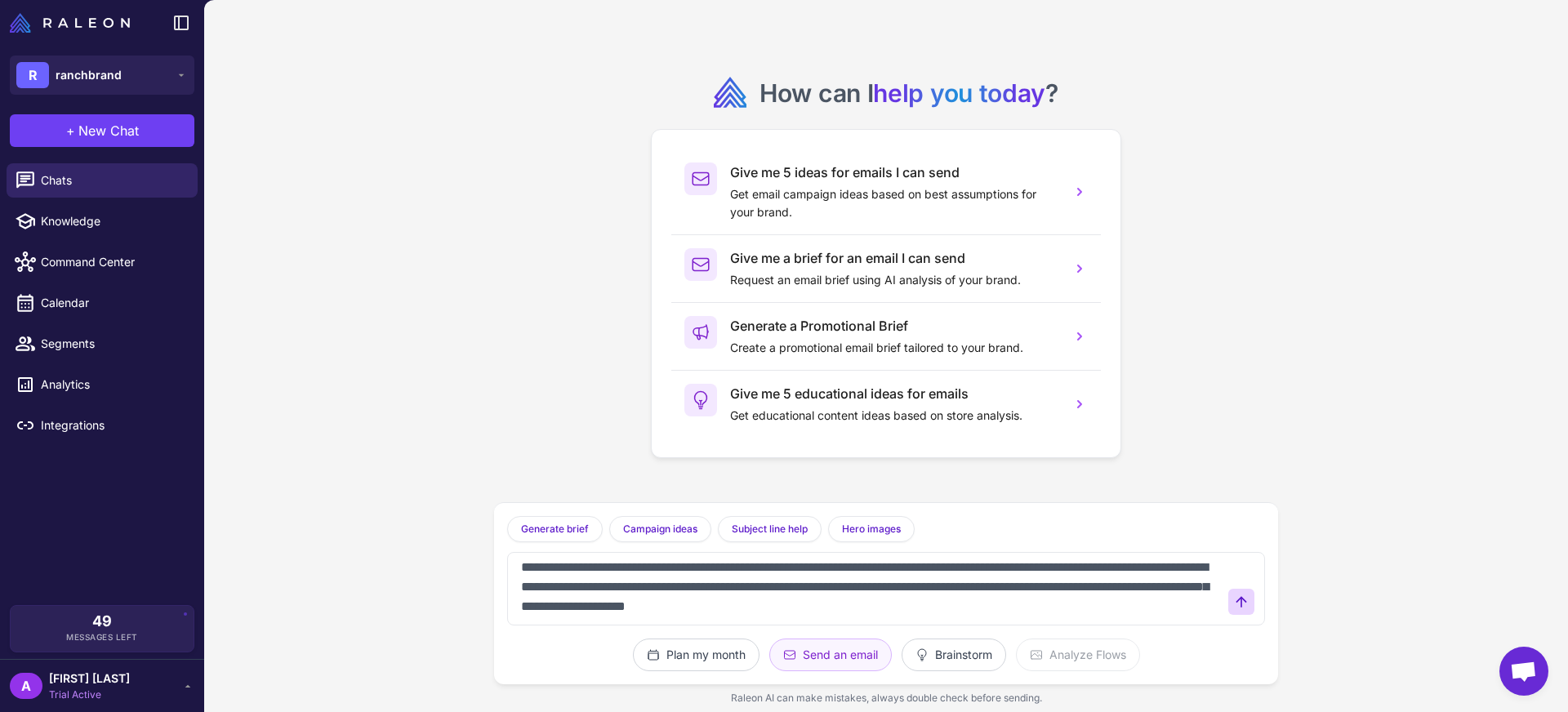 drag, startPoint x: 822, startPoint y: 570, endPoint x: 957, endPoint y: 561, distance: 135.29967 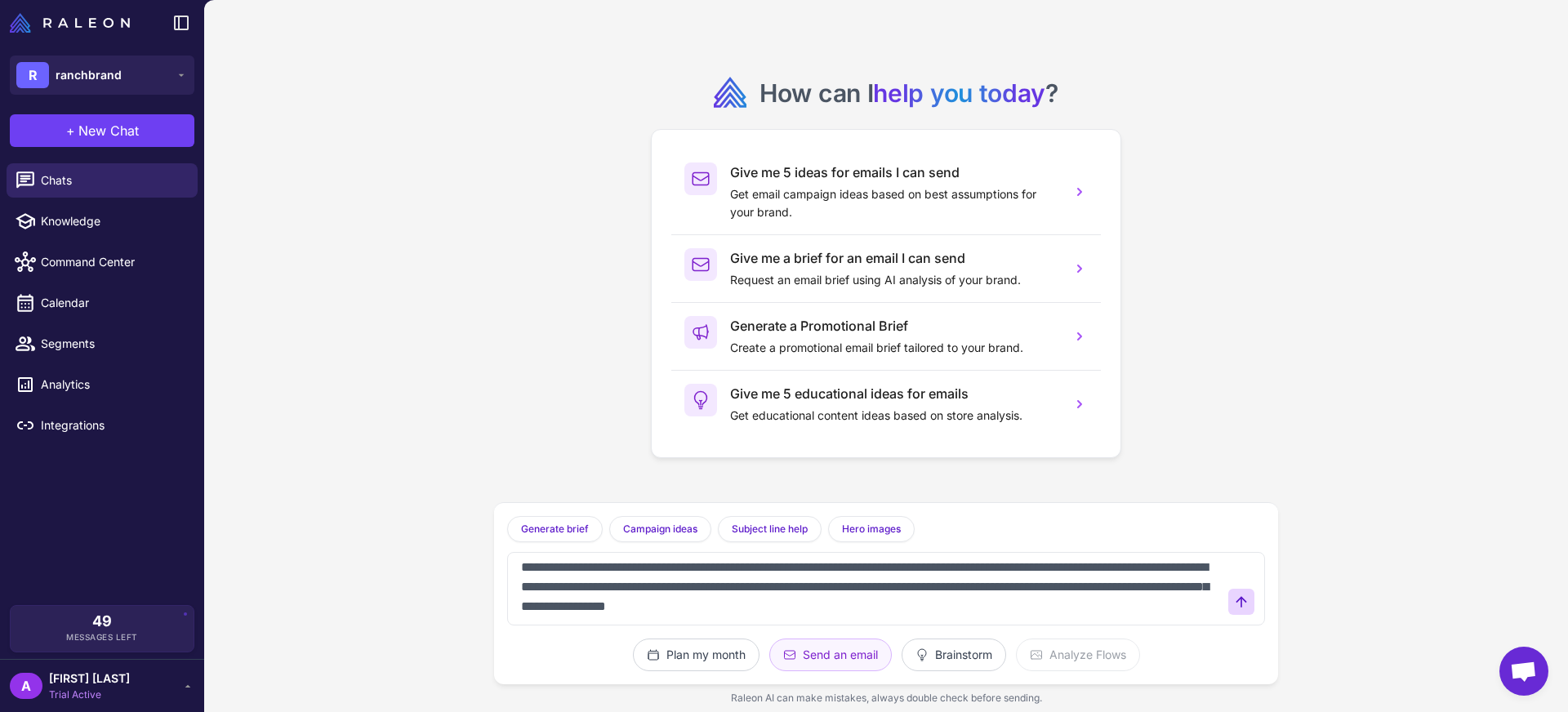 click on "**********" at bounding box center (870, 589) 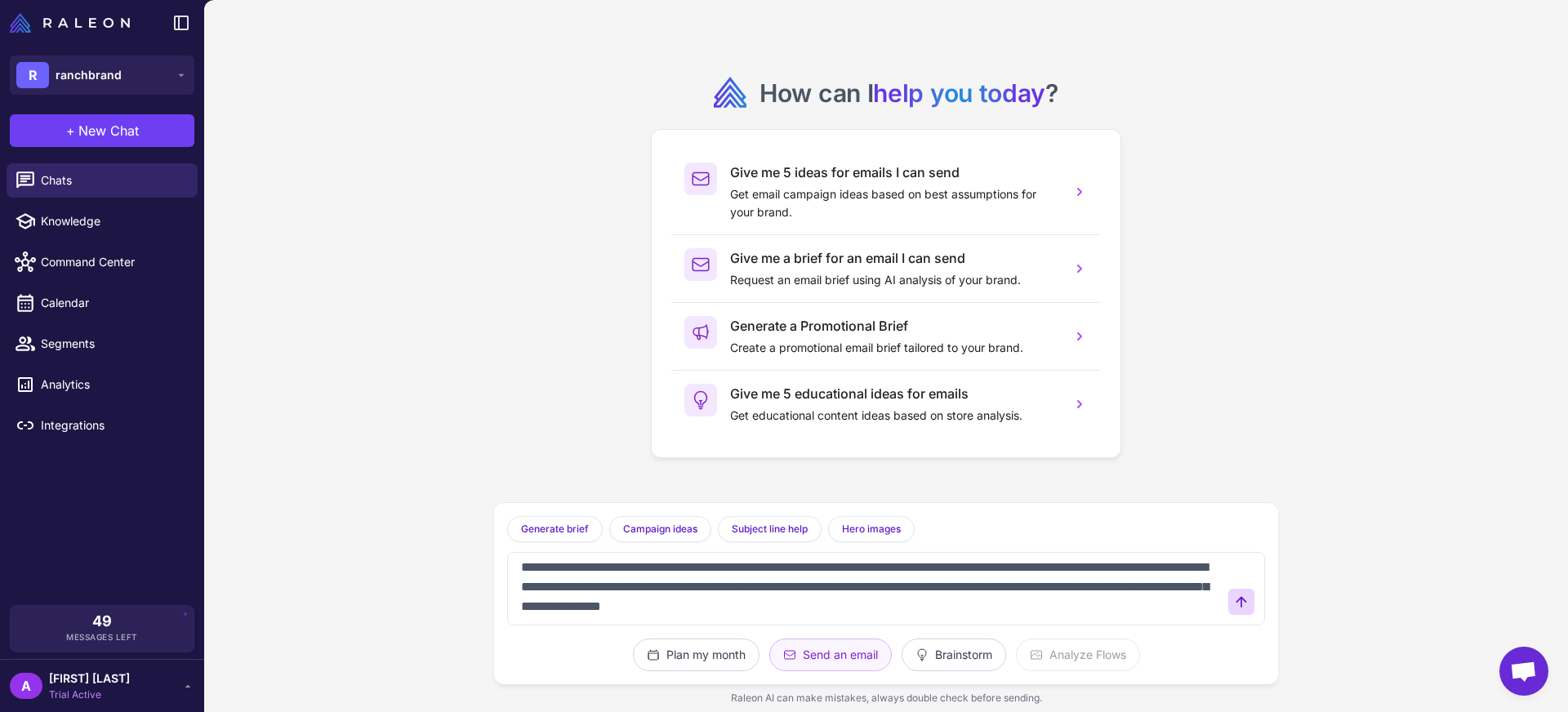 click on "**********" at bounding box center [870, 589] 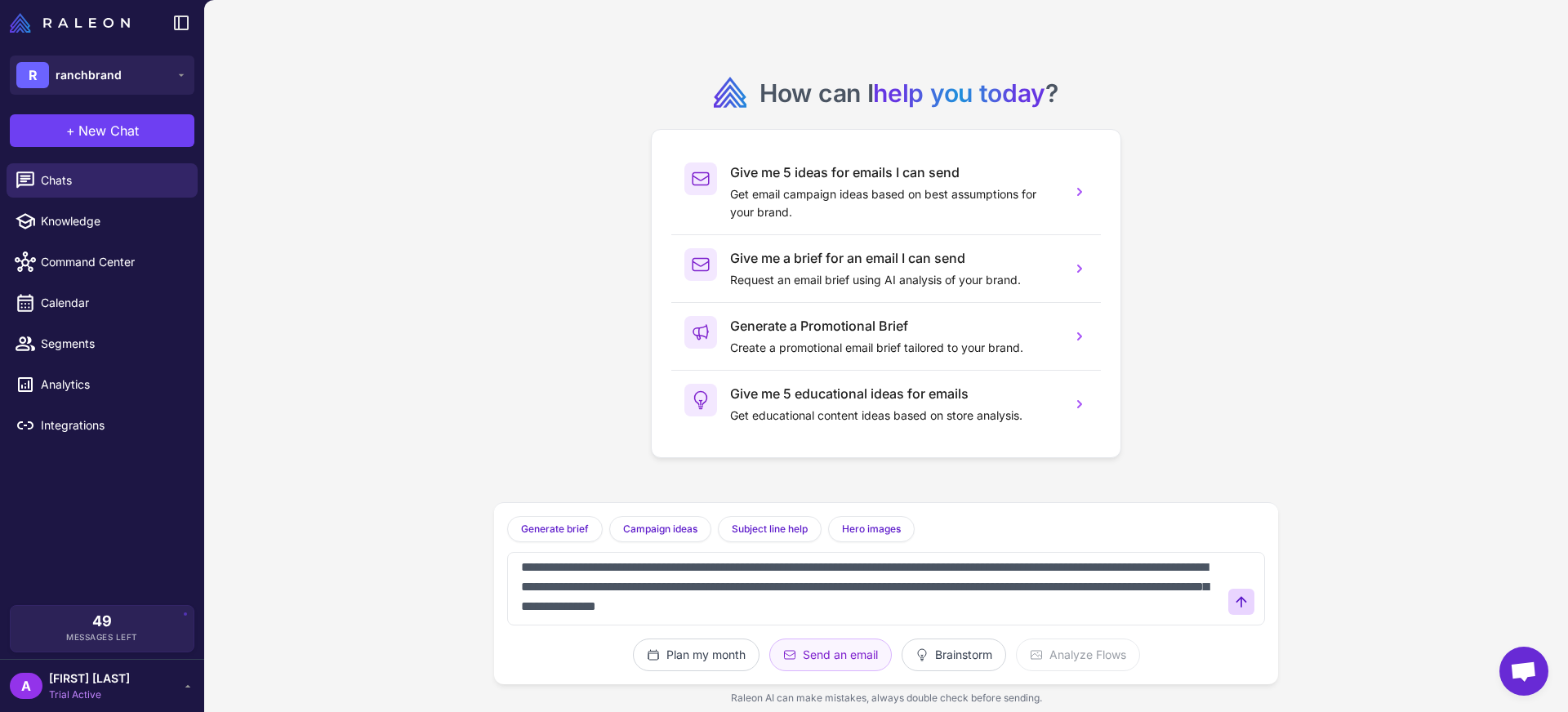 click on "**********" at bounding box center [870, 589] 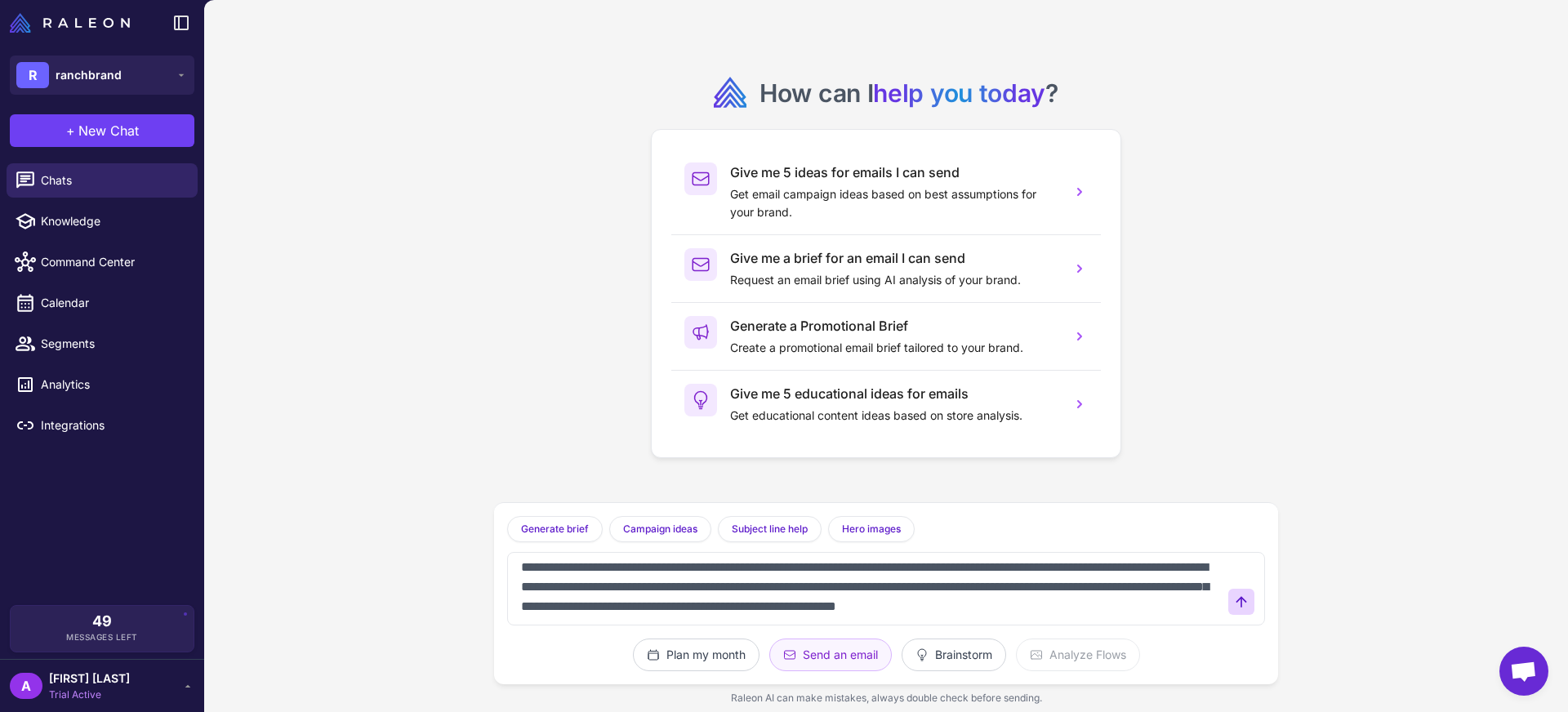 scroll, scrollTop: 31, scrollLeft: 0, axis: vertical 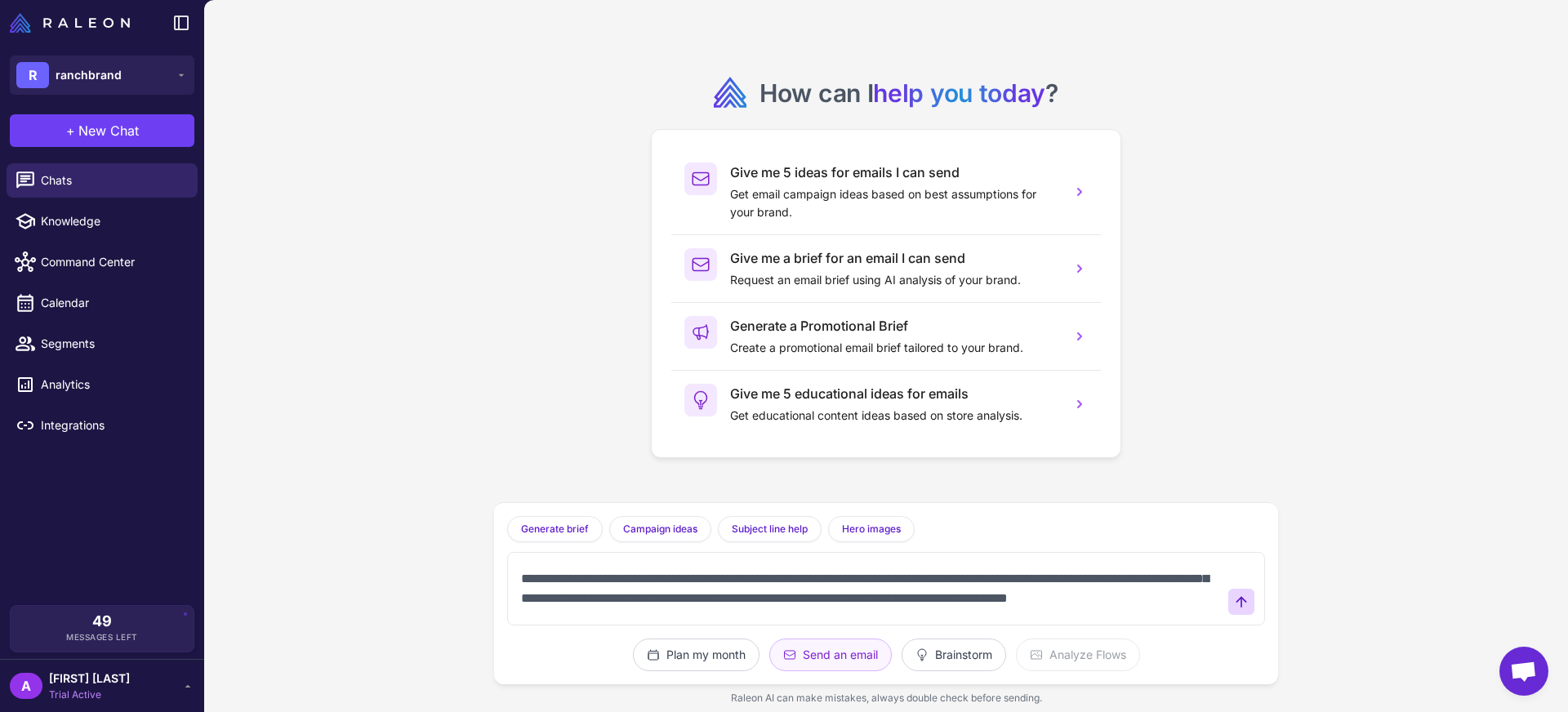 paste on "**********" 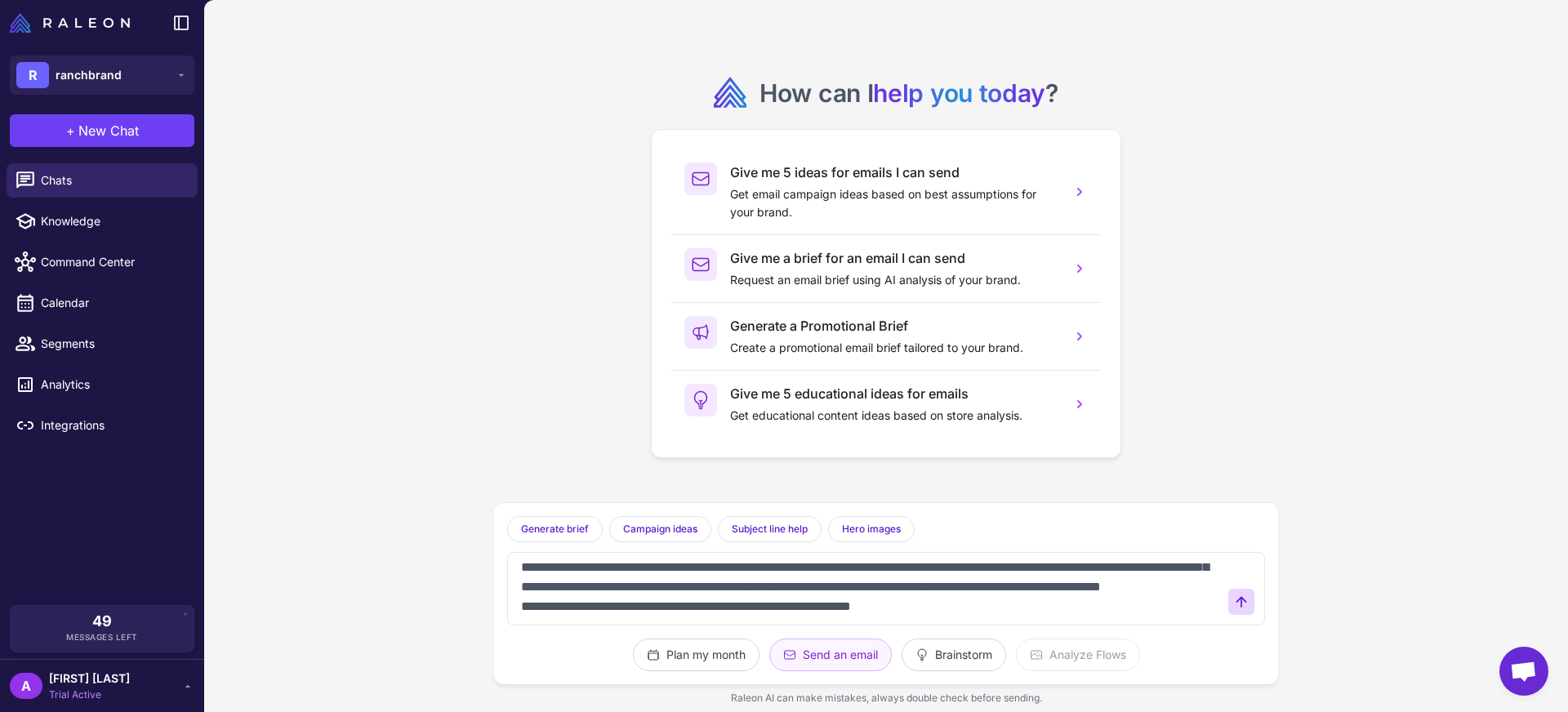 scroll, scrollTop: 874, scrollLeft: 0, axis: vertical 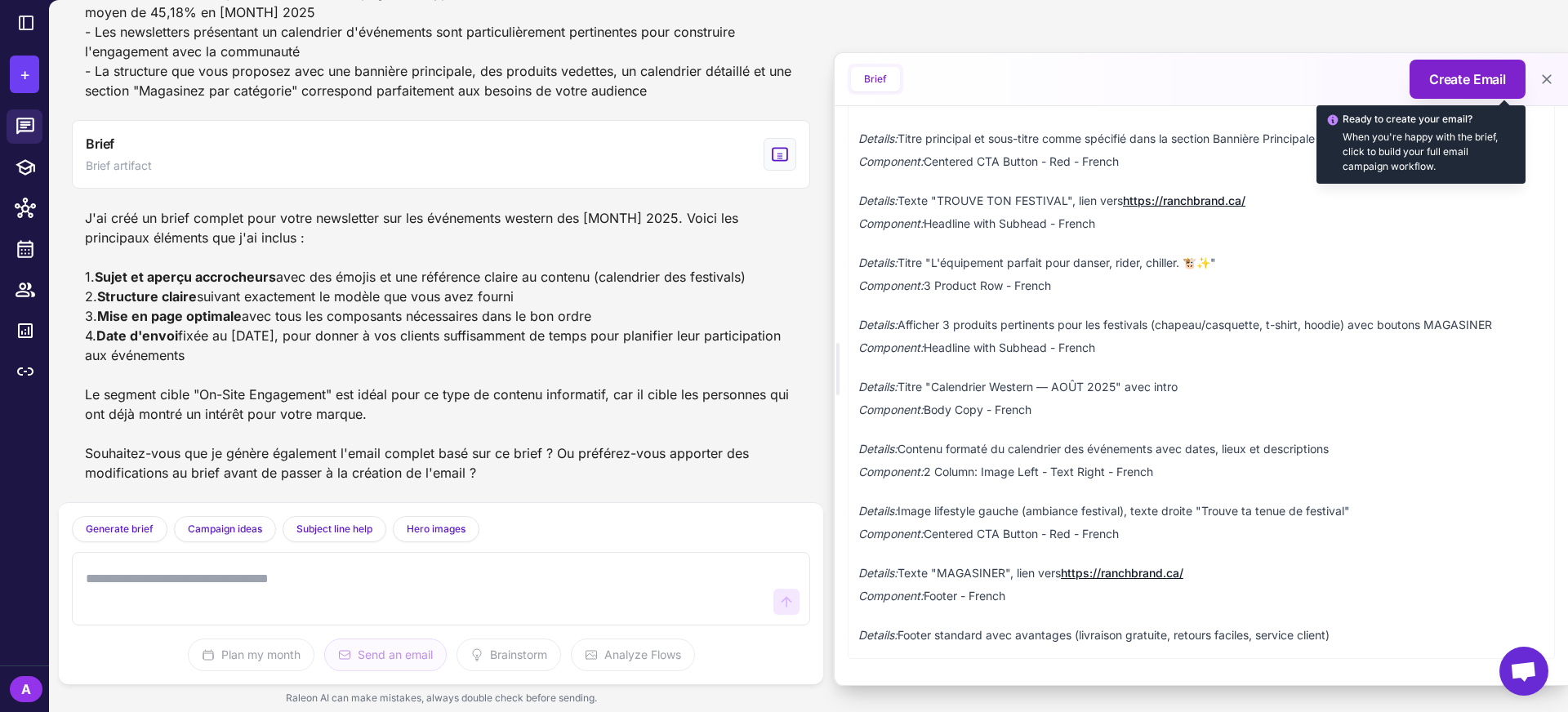 type 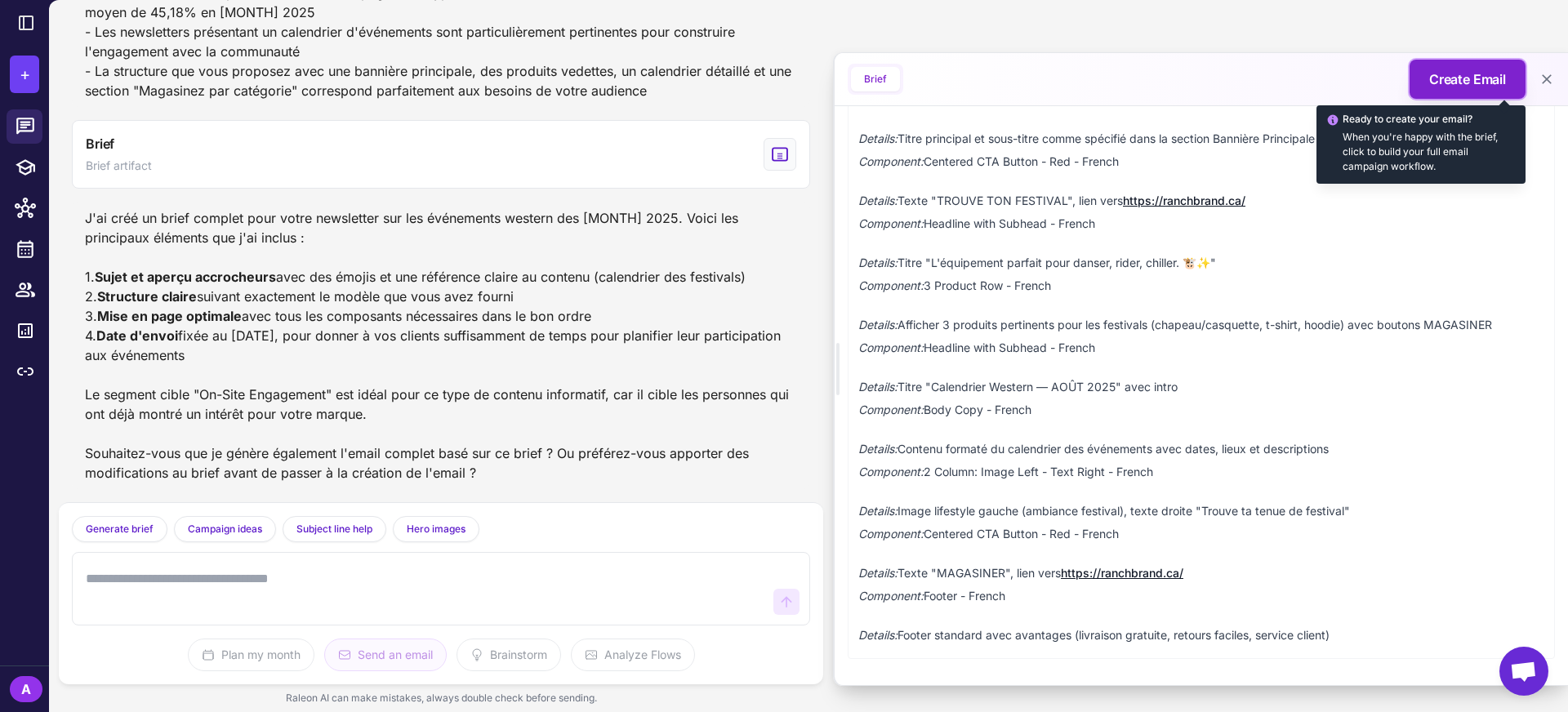 click on "Create Email" at bounding box center [1468, 79] 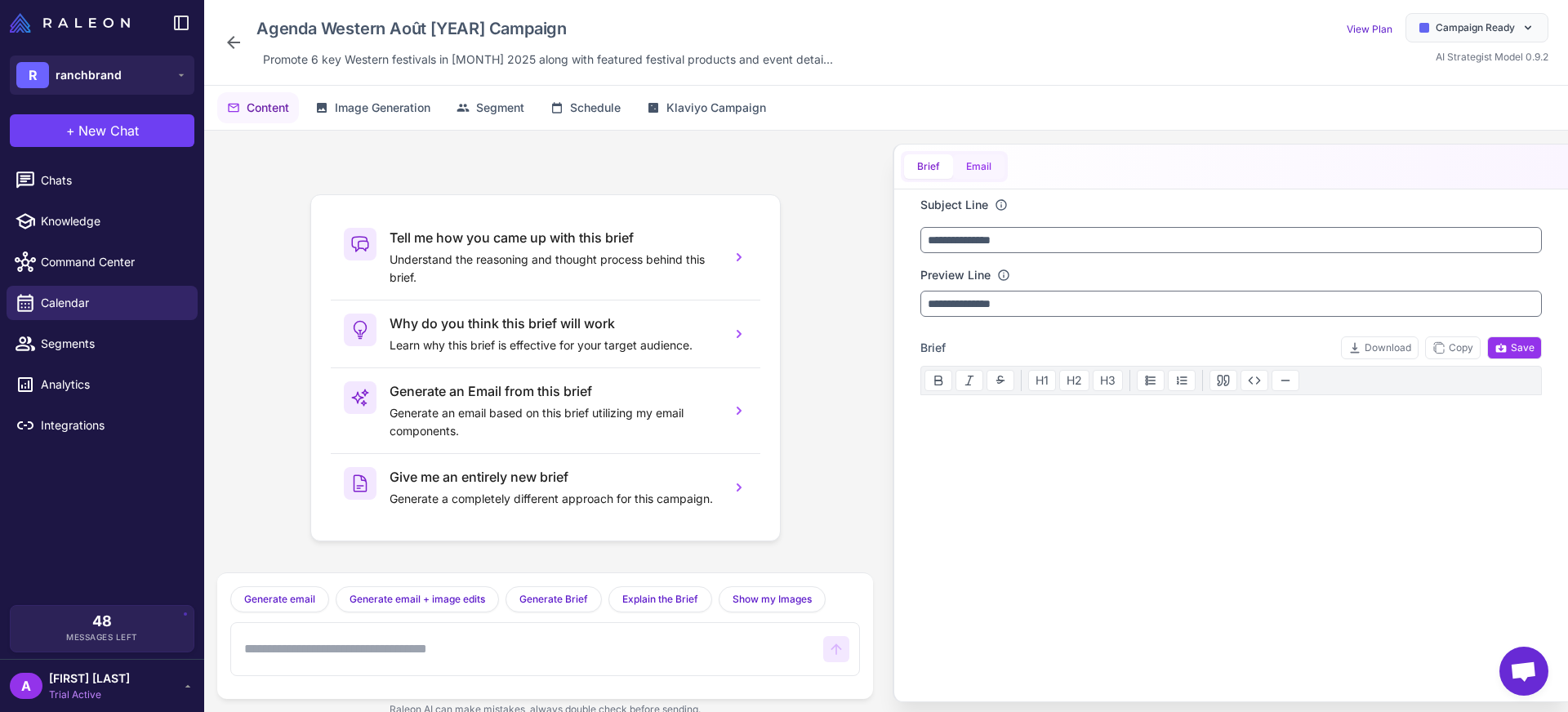 click on "Email" at bounding box center [978, 167] 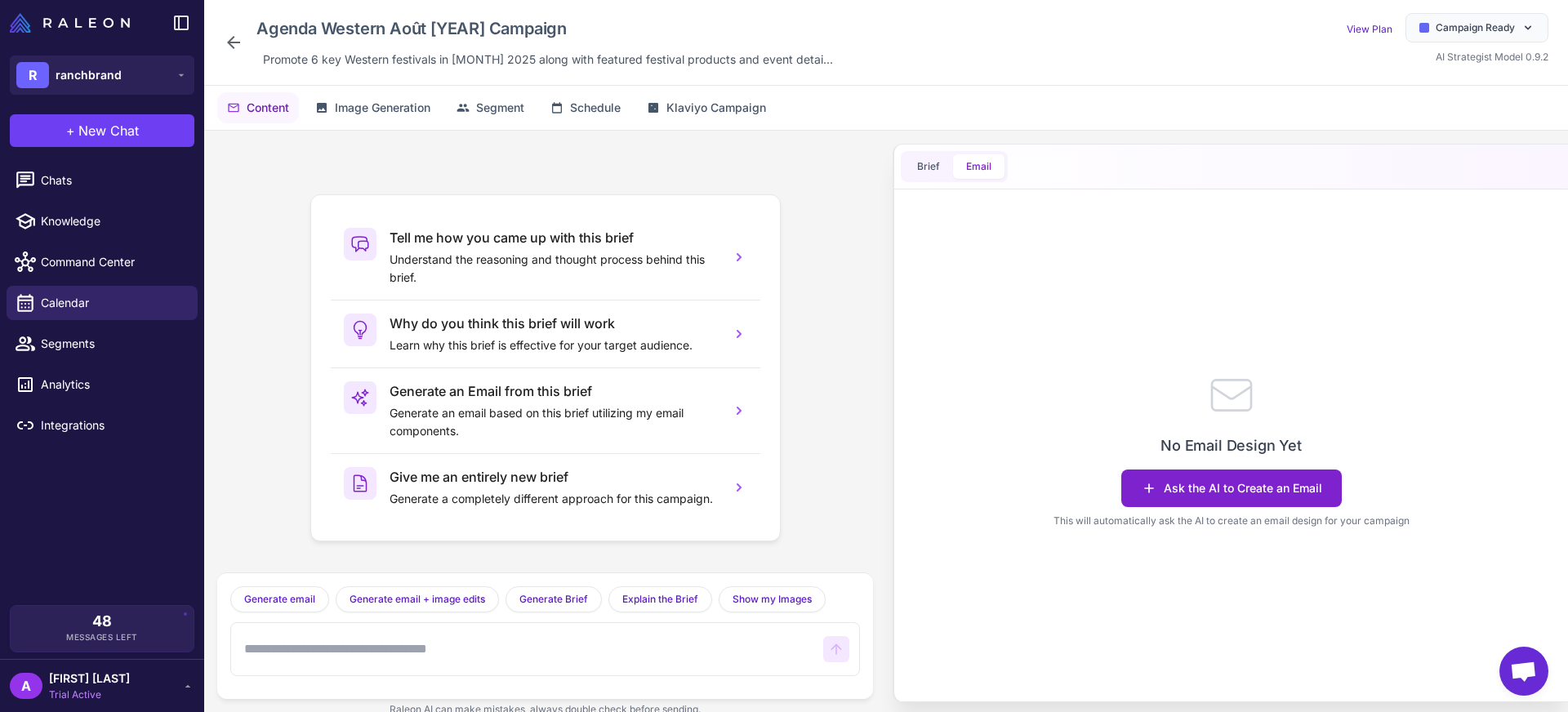 click on "Ask the AI to Create an Email" at bounding box center (1232, 488) 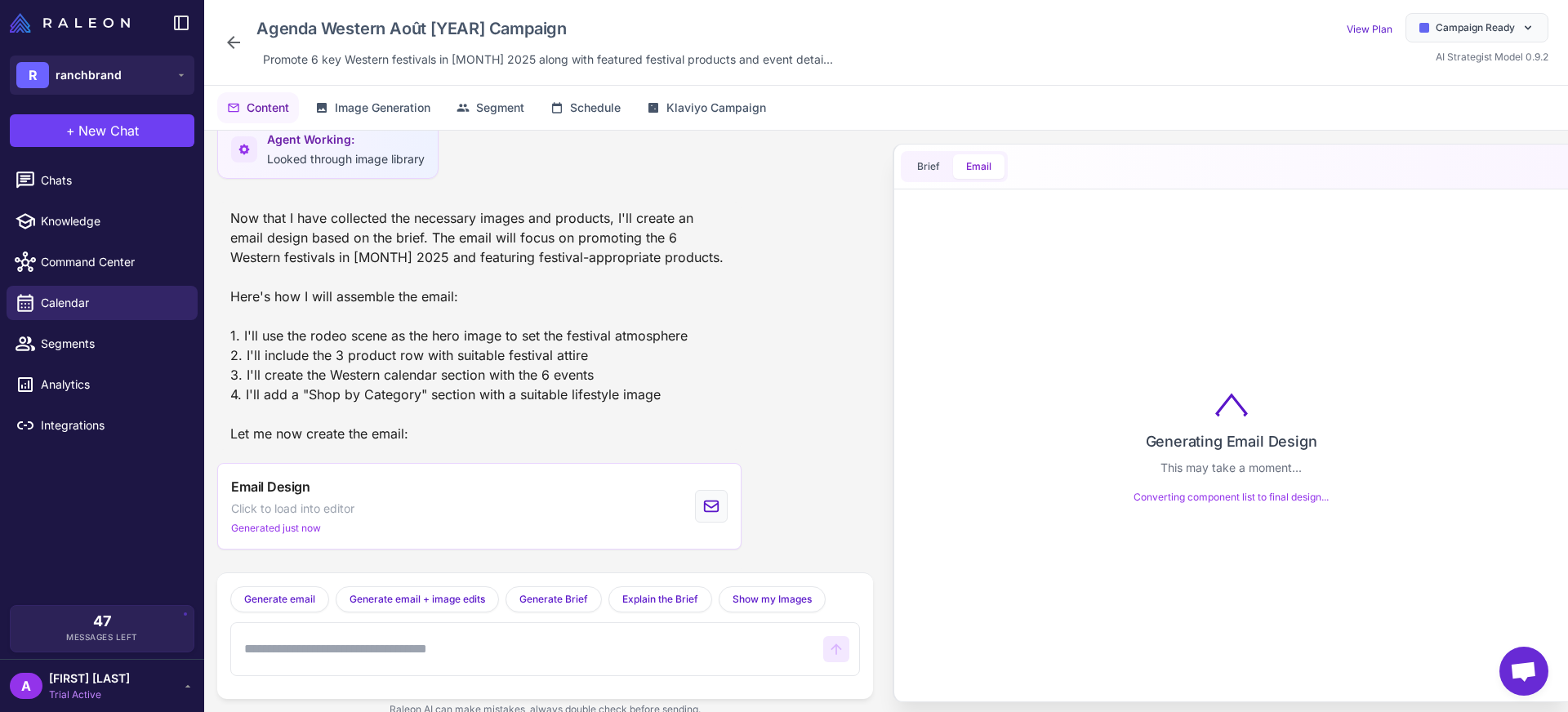scroll, scrollTop: 2047, scrollLeft: 0, axis: vertical 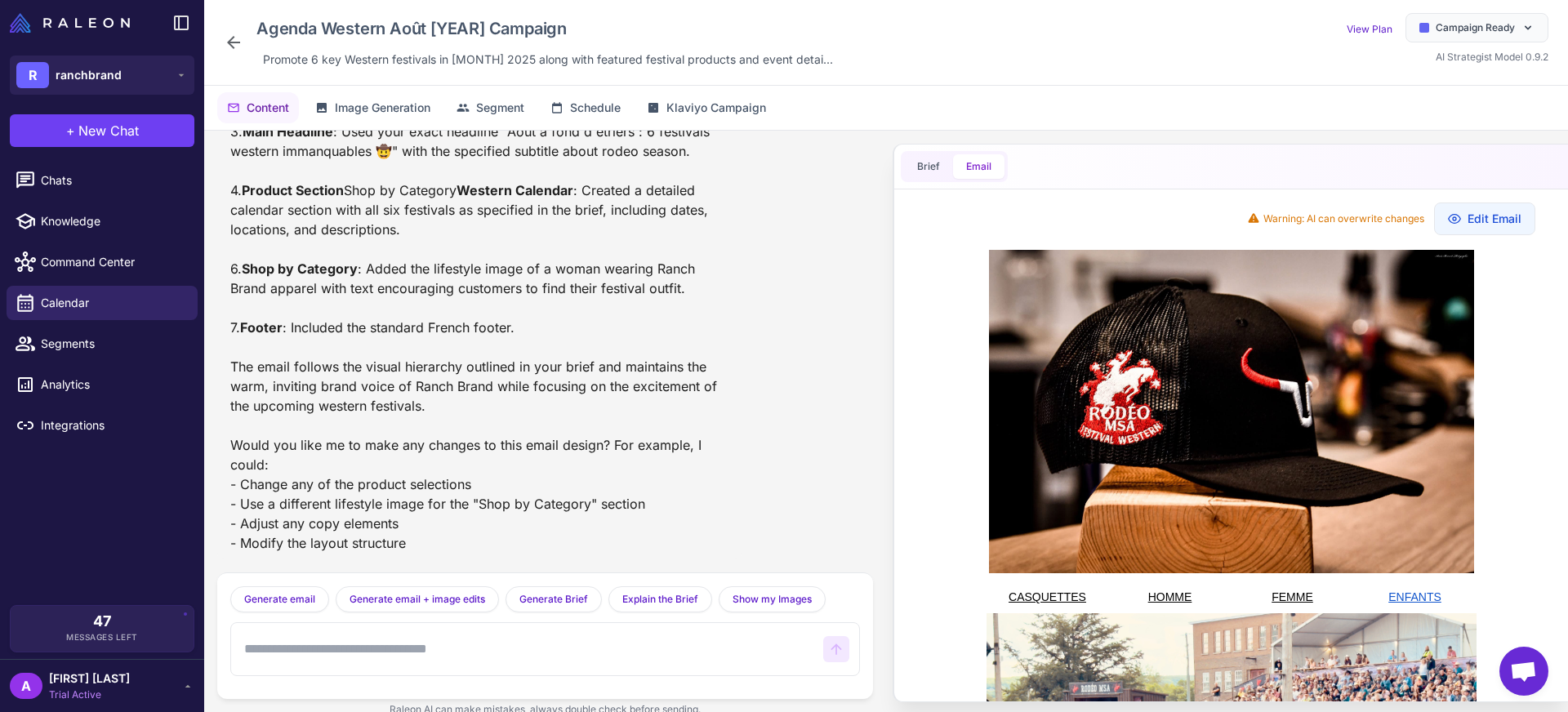 click on "I've created an email design for the Western Festival August [YEAR] campaign based on your brief. Here I included:
1.  Header : I used the Rodeo MSA cap image as the logo/header since I couldn't find a dedicated Ranch Brand logo.
2.  Hero Image : I featured the dynamic rodeo scene that shows a rider at an event with spectators, perfectly capturing the festival atmosphere.
3.  Main Headline : Used your exact headline "Août à fond d'étriers : 6 festivals western immanquables 🤠" with the specified subtitle about rodeo season.
4.  Product Section : I showcased three key festival-ready products:
- A Ranch Brand cap (Rancher | Édition Canada)
- A t-shirt (T-Shirt Homme Mountain | Sarcelle)
- A hoodie (Hoodie Unisexe Longhorn 3 | Brun)
5.  Western Calendar : Created a detailed calendar section with all six festivals as specified in the brief, including dates, locations, and descriptions.
6.  Shop by Category Footer" at bounding box center [479, 249] 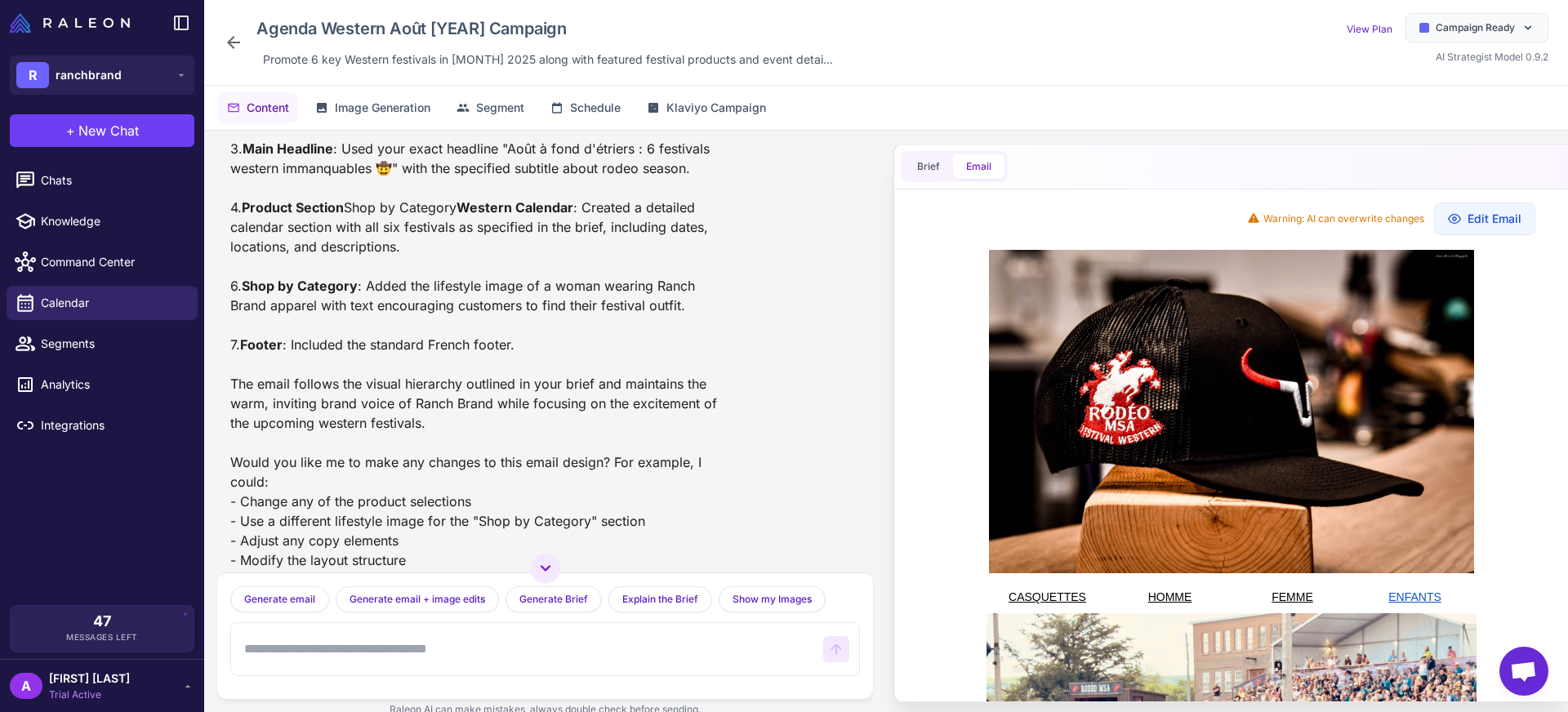 scroll, scrollTop: 2550, scrollLeft: 0, axis: vertical 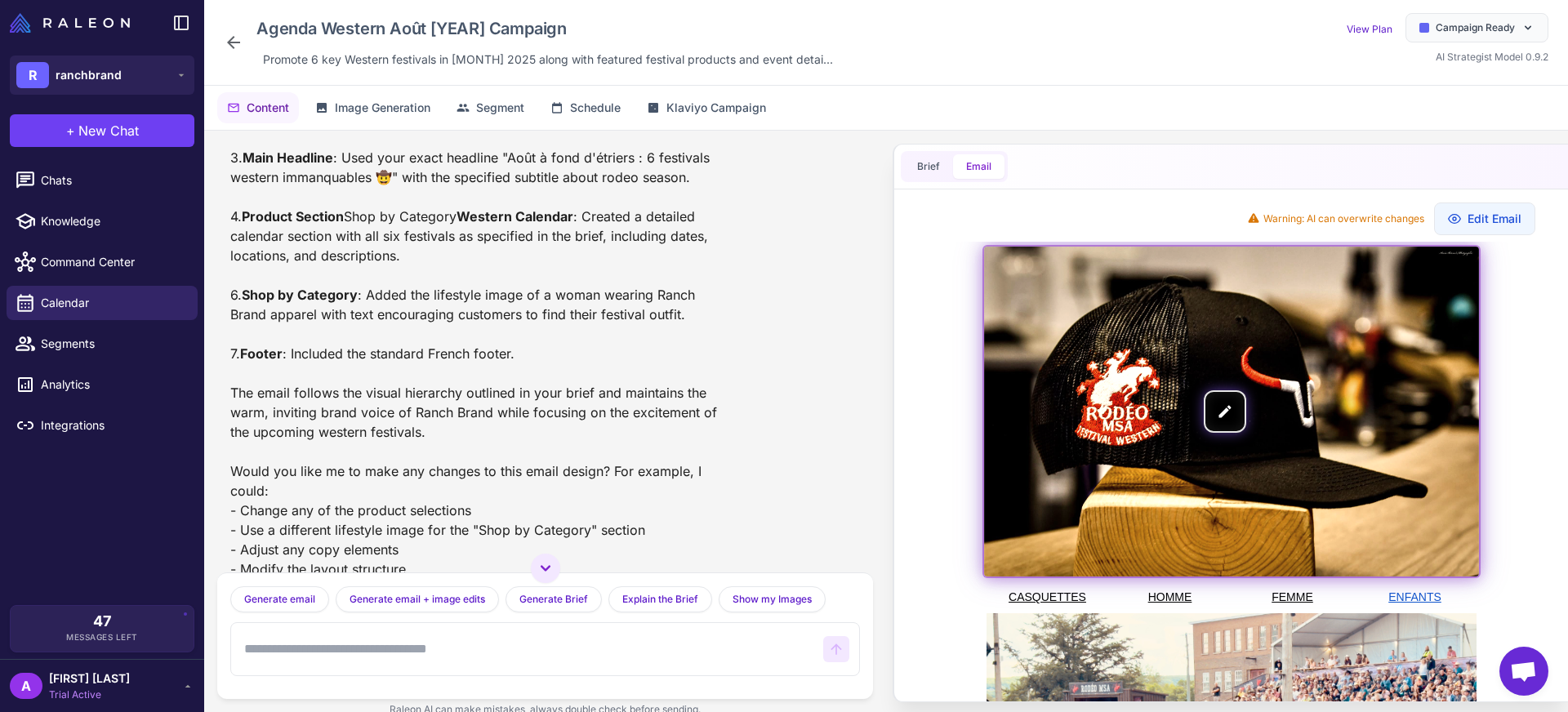 click at bounding box center [1232, 412] 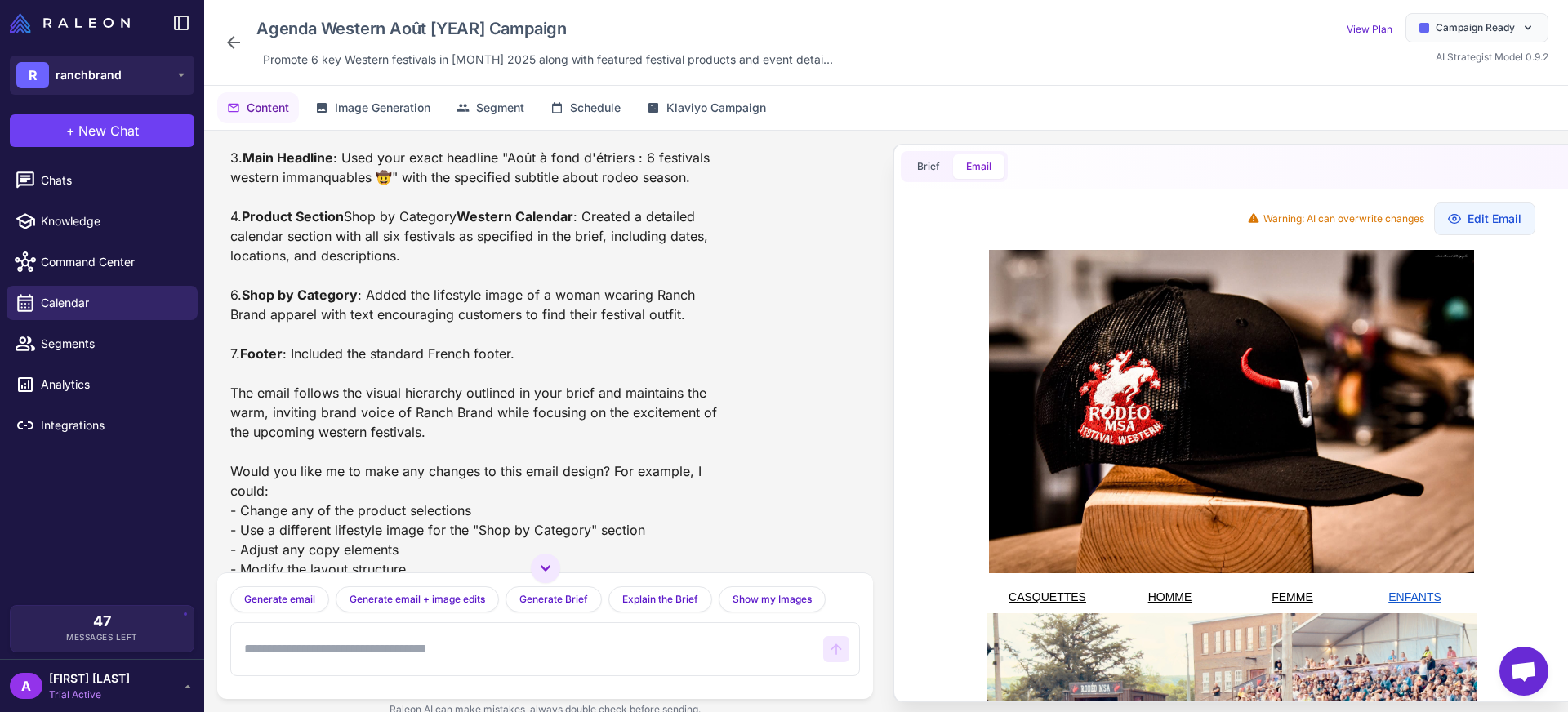 scroll, scrollTop: 0, scrollLeft: 0, axis: both 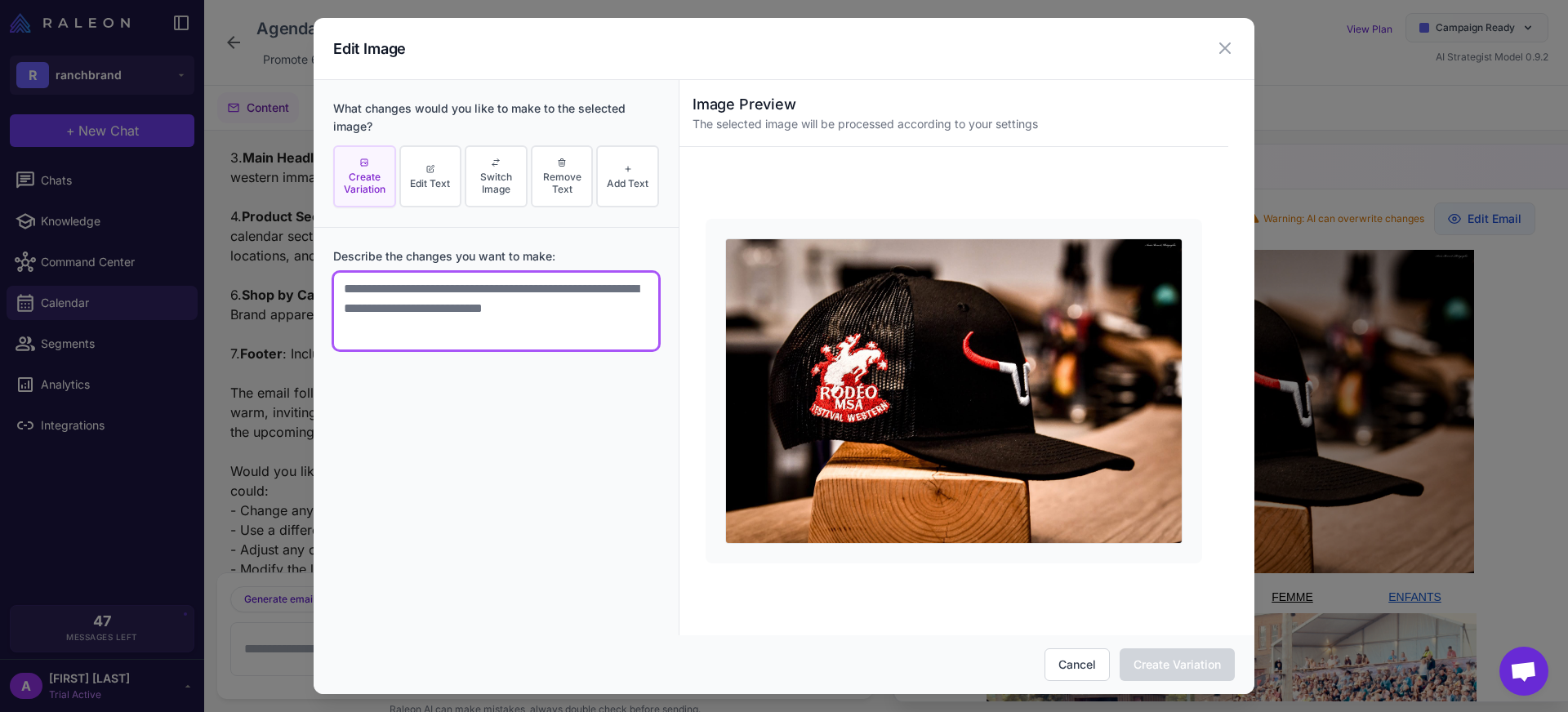 click at bounding box center (496, 311) 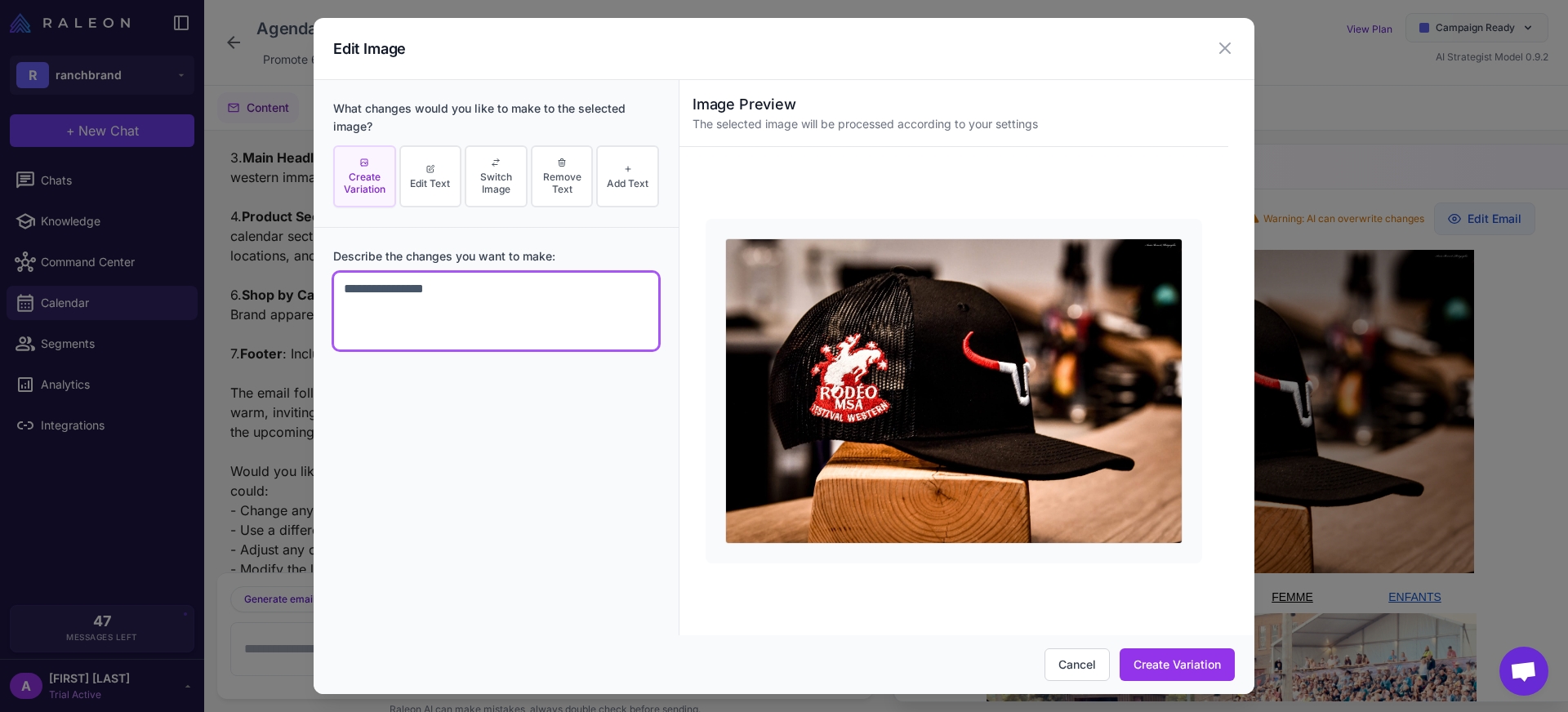 click on "**********" at bounding box center [496, 311] 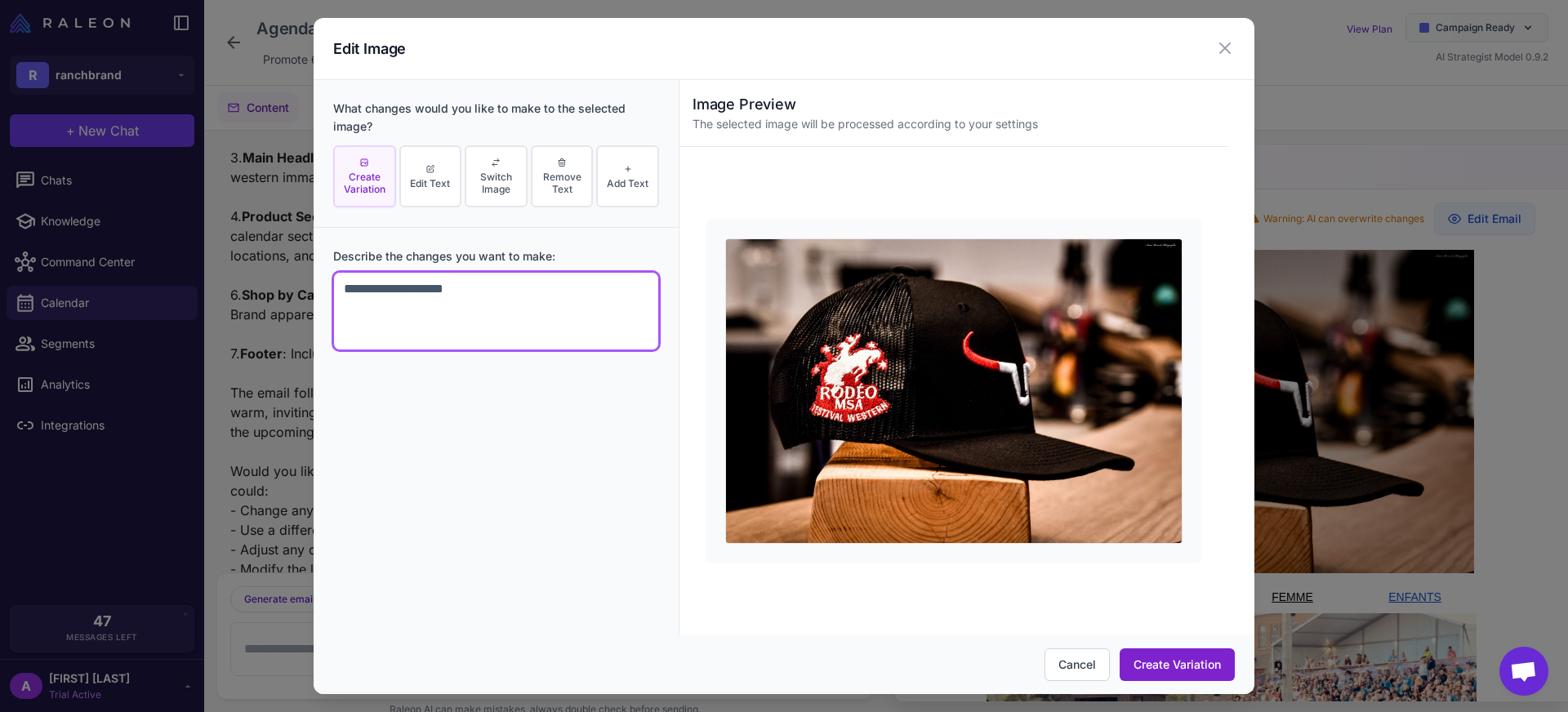 type on "**********" 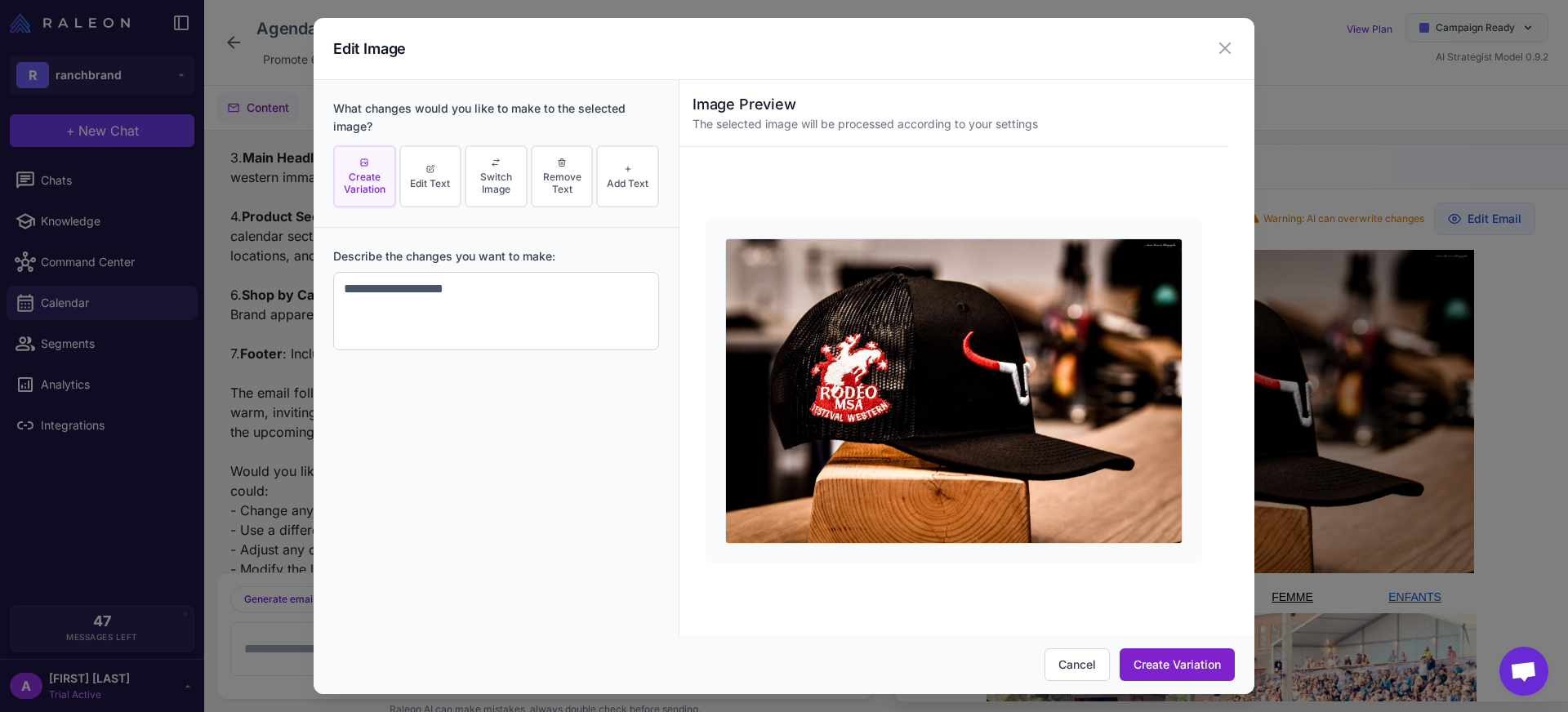 click on "Create Variation" at bounding box center (1177, 665) 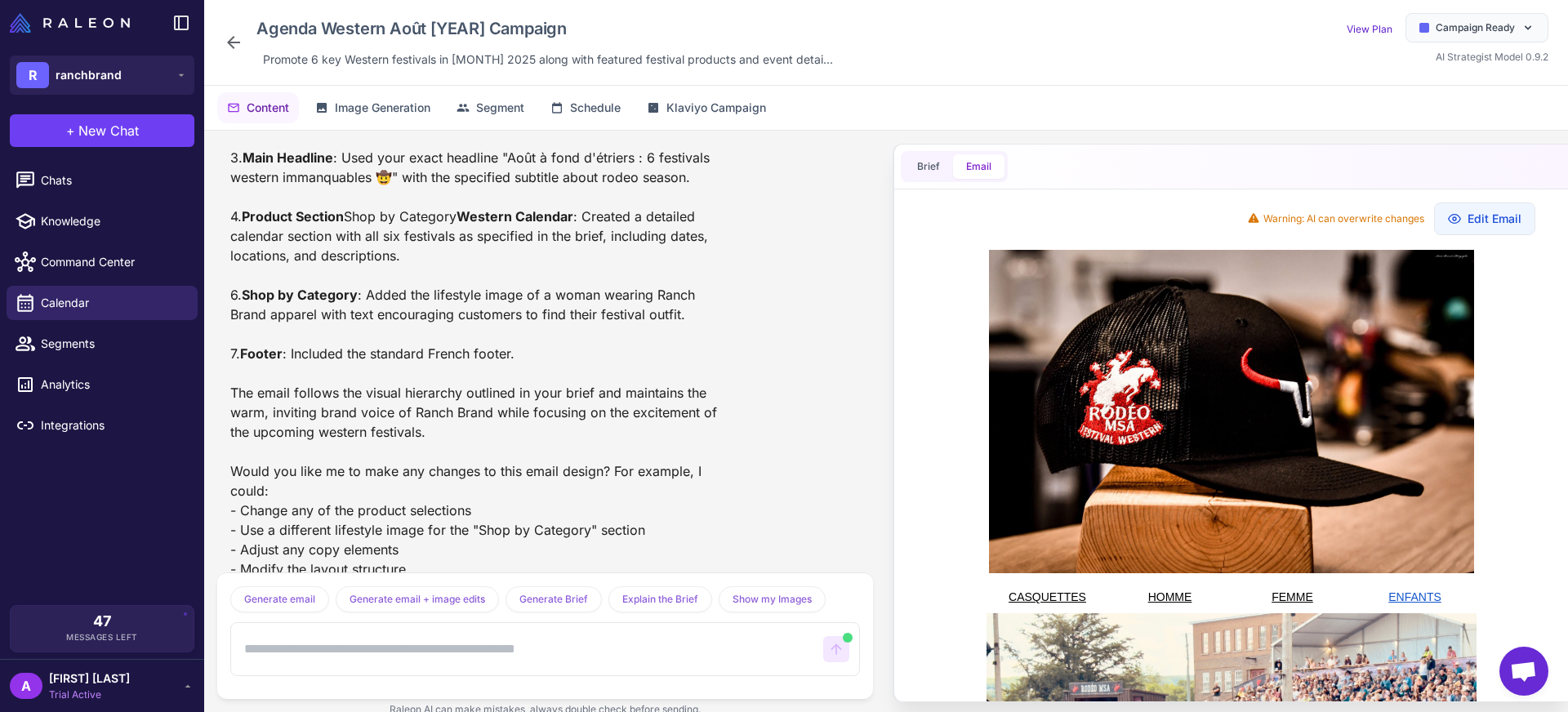 scroll, scrollTop: 2794, scrollLeft: 0, axis: vertical 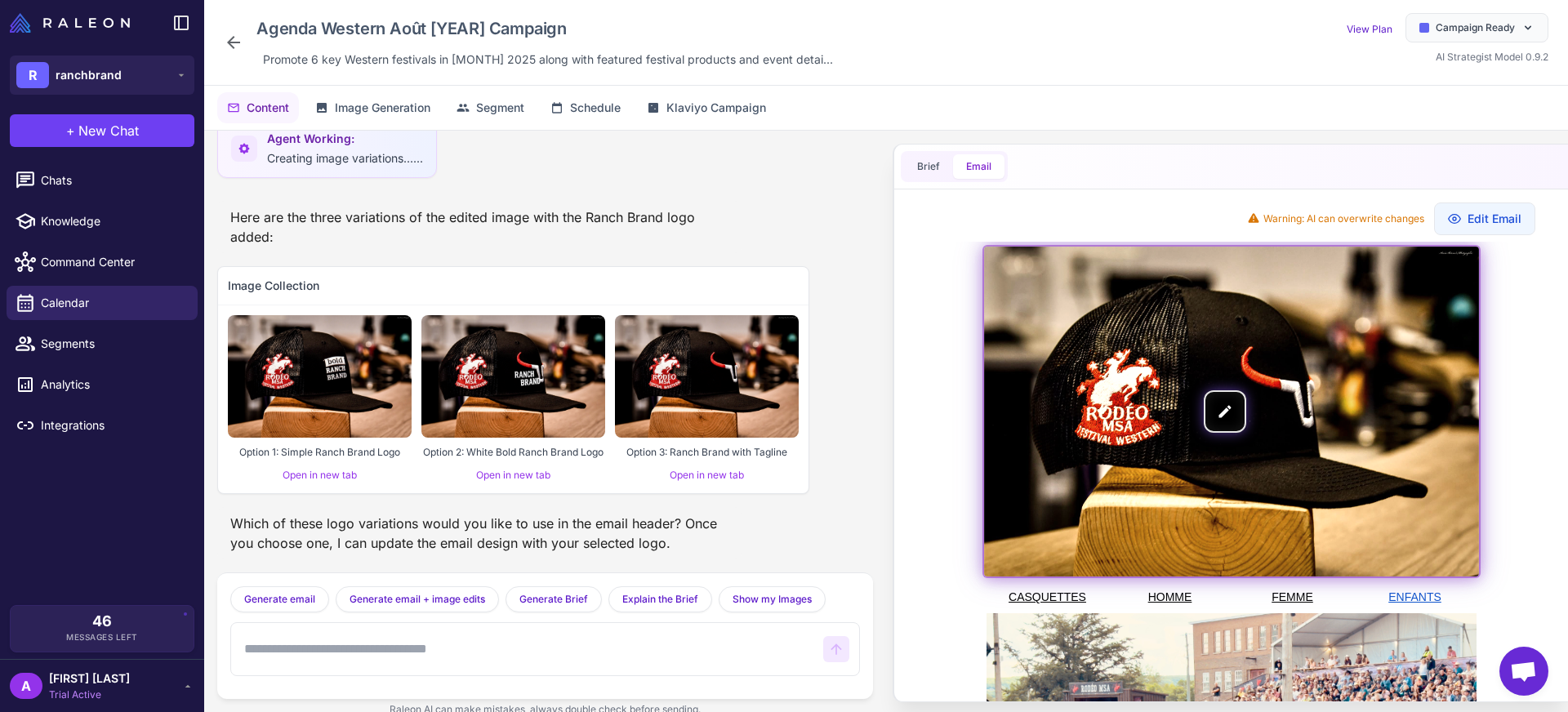 click at bounding box center (1232, 412) 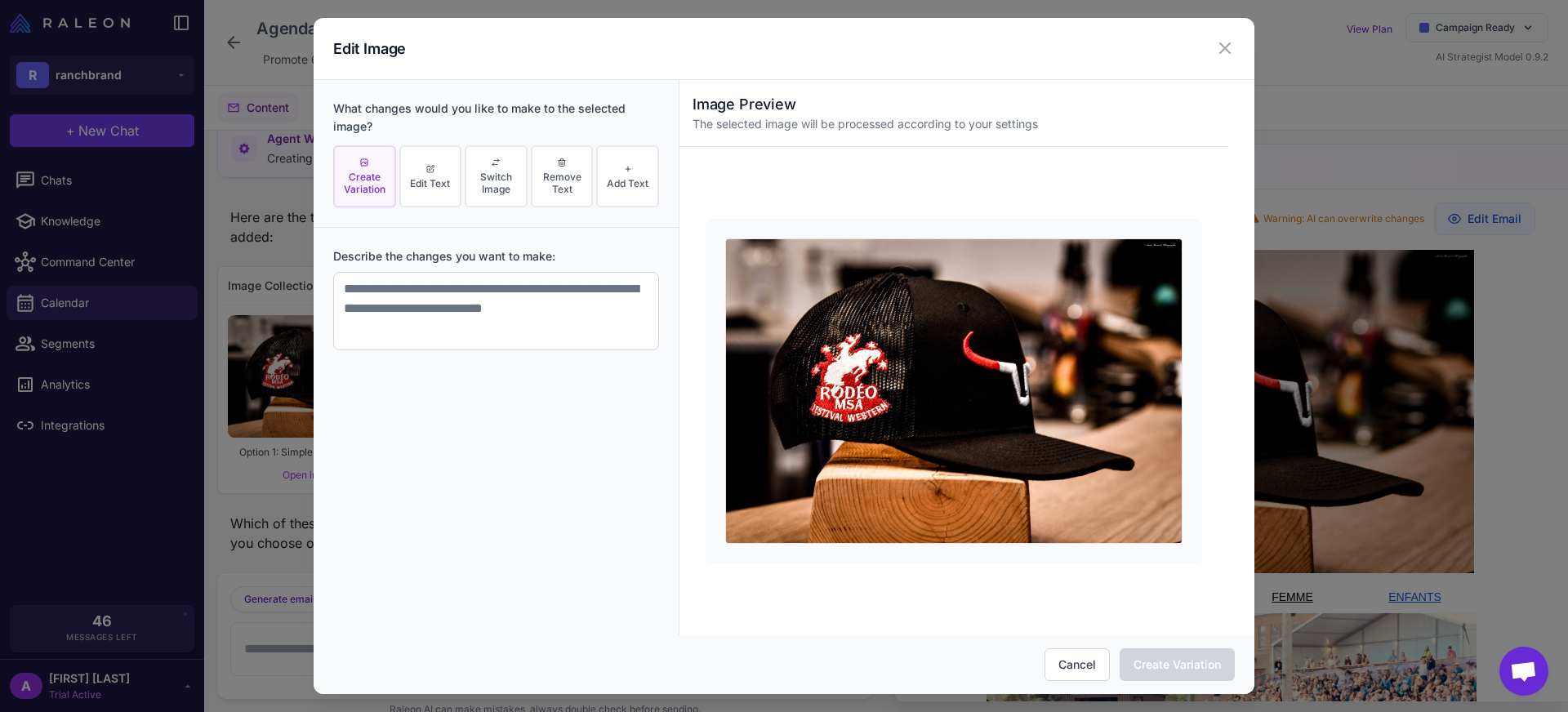 scroll, scrollTop: 0, scrollLeft: 0, axis: both 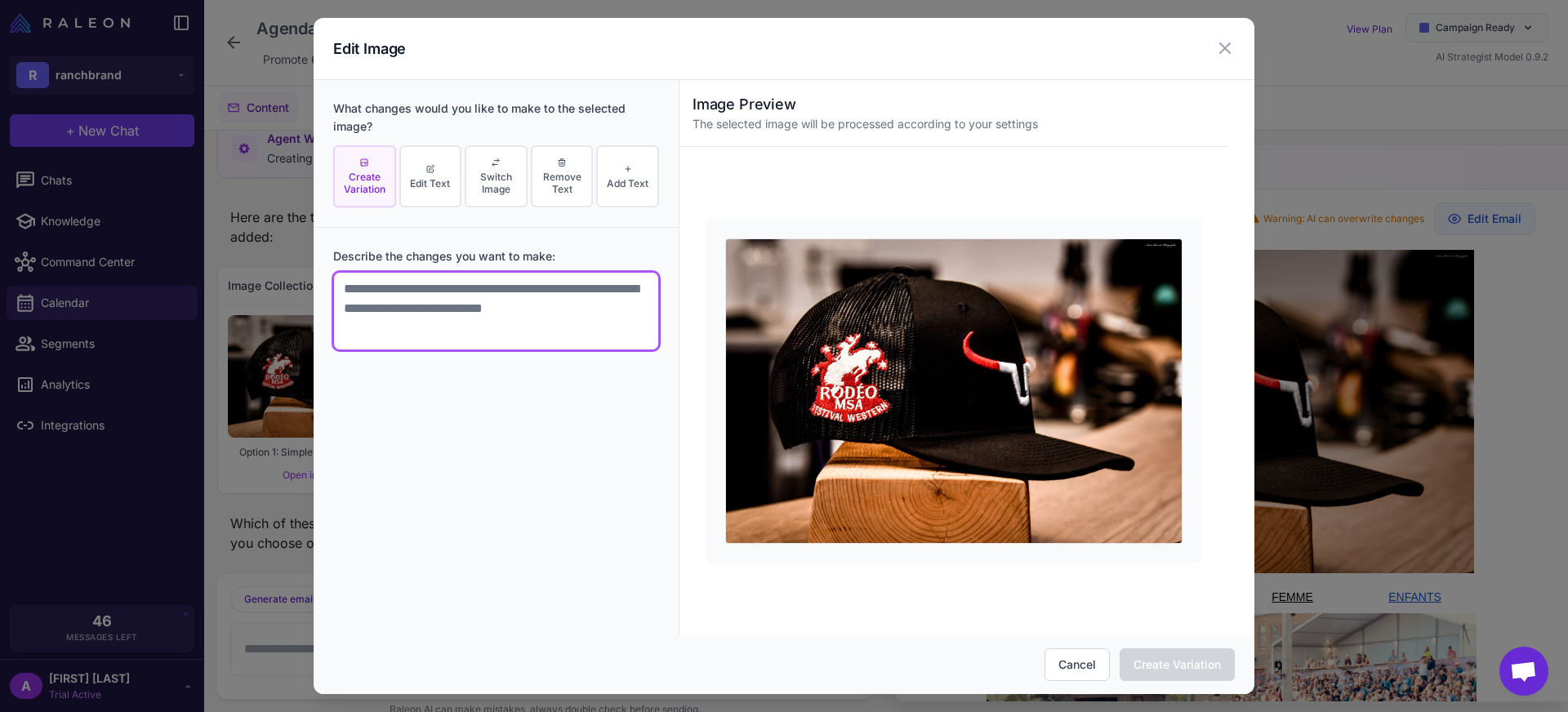 click at bounding box center [496, 311] 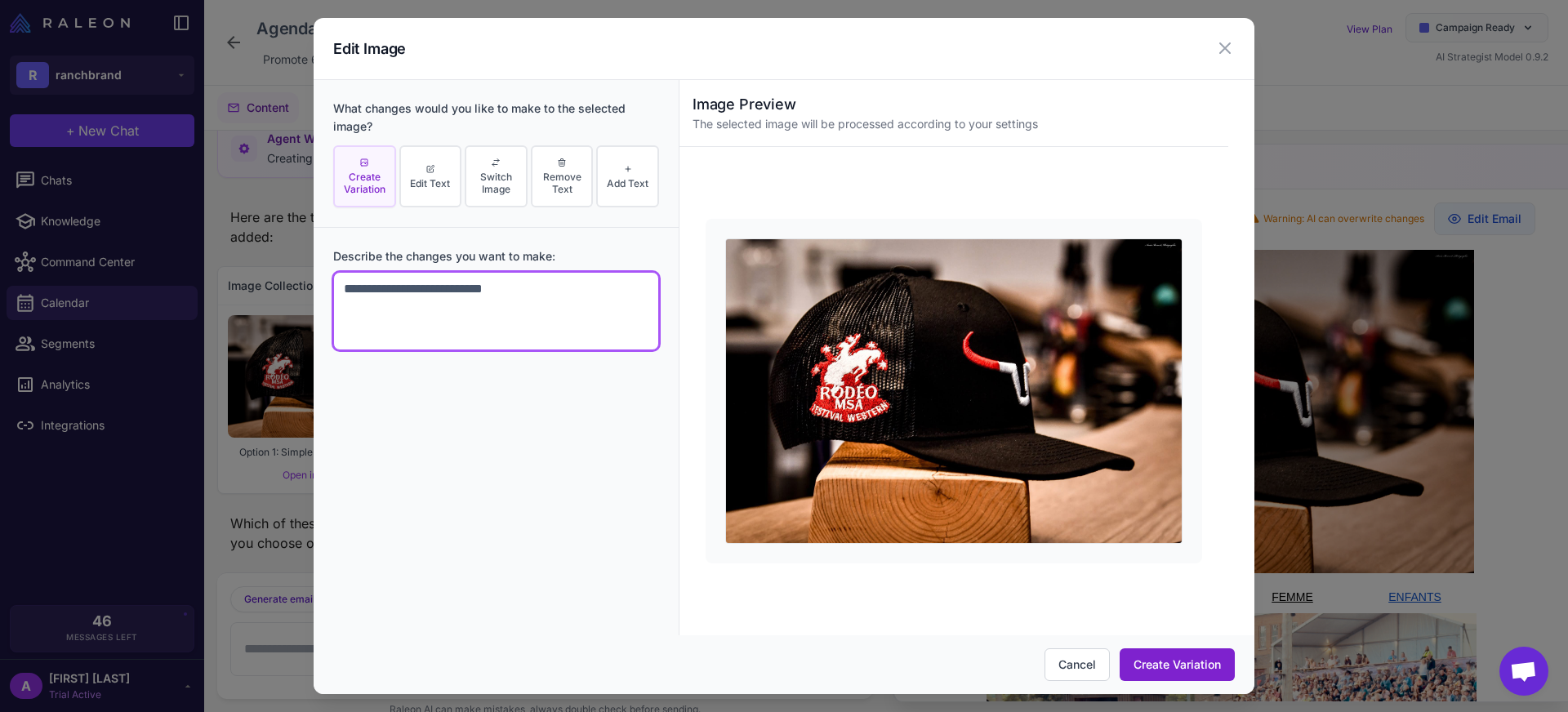type on "**********" 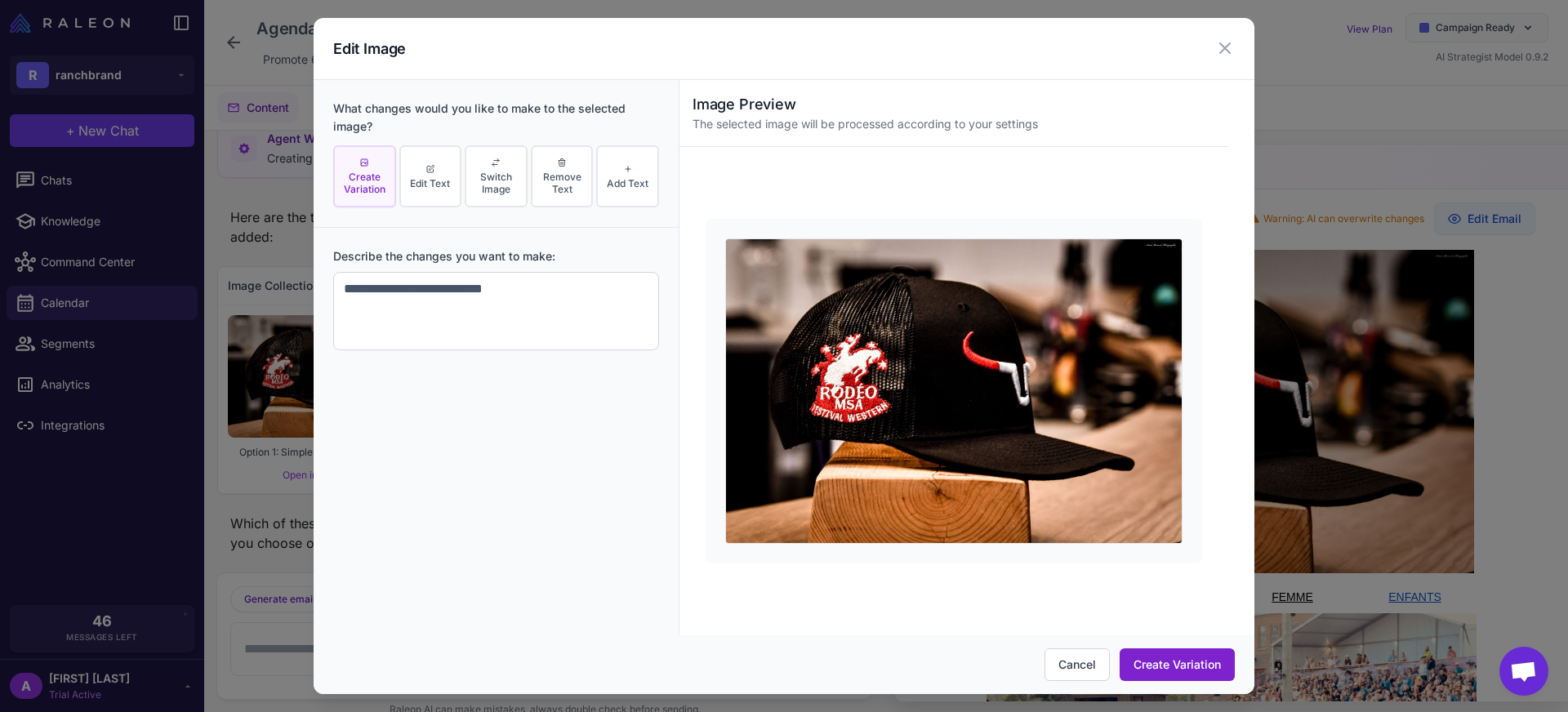 click on "Create Variation" at bounding box center (1177, 665) 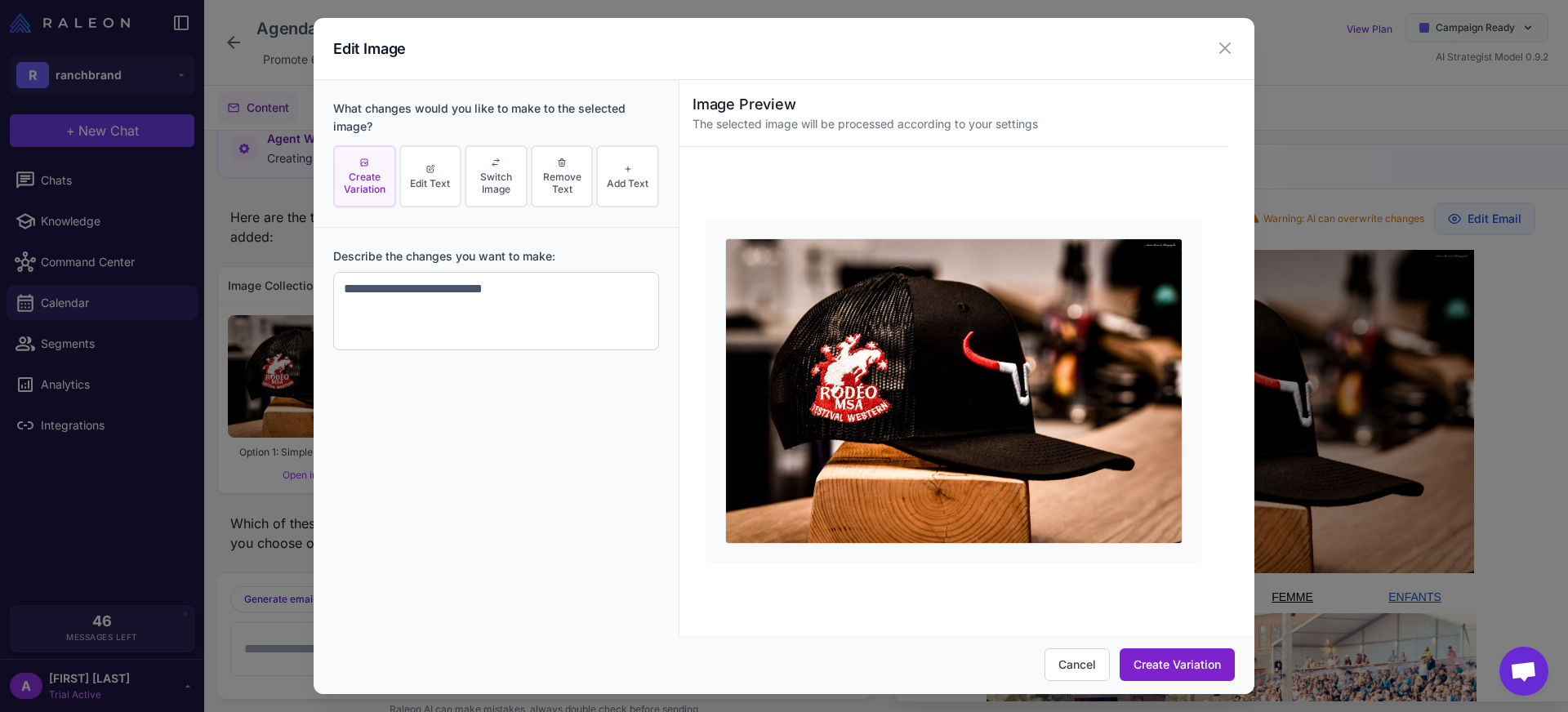 scroll, scrollTop: 0, scrollLeft: 0, axis: both 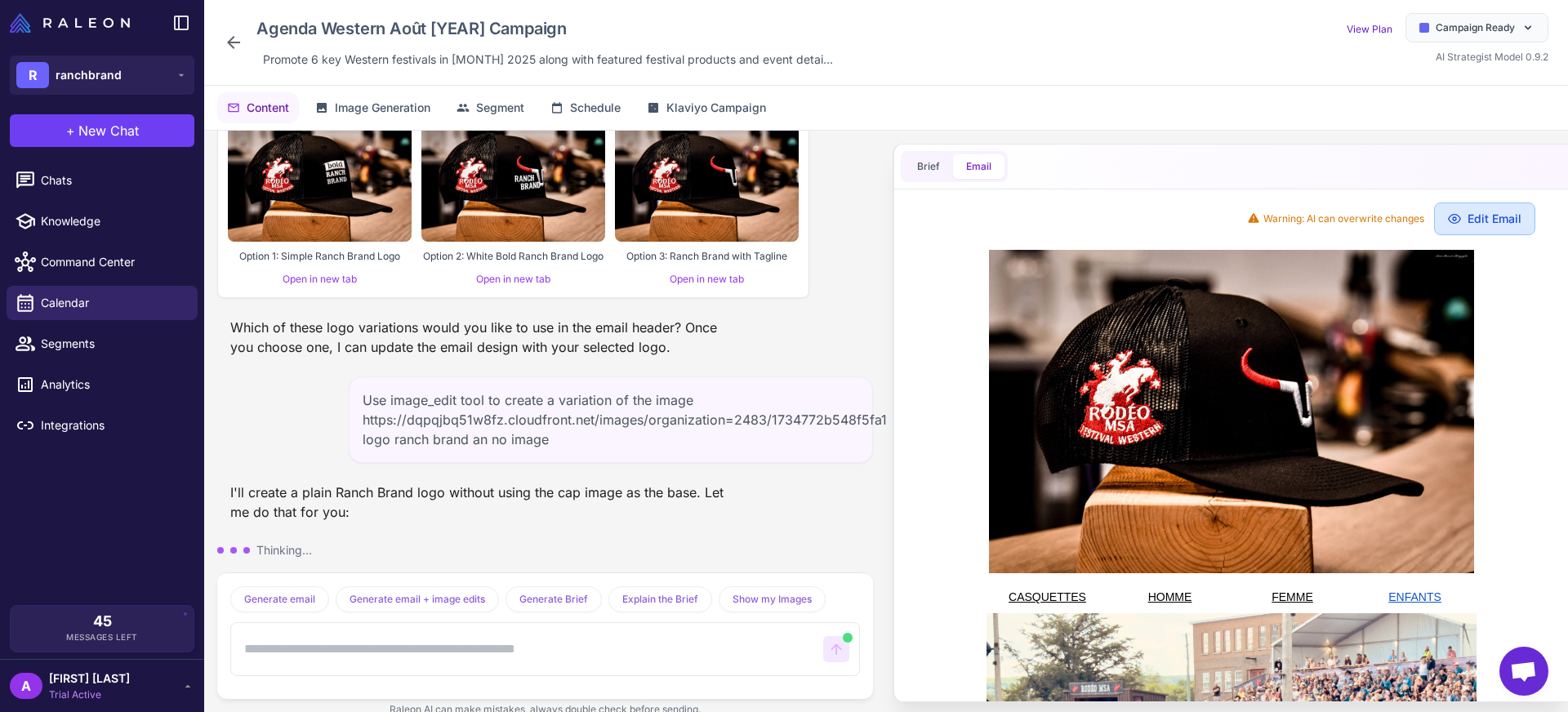 click on "Edit Email" at bounding box center [1485, 219] 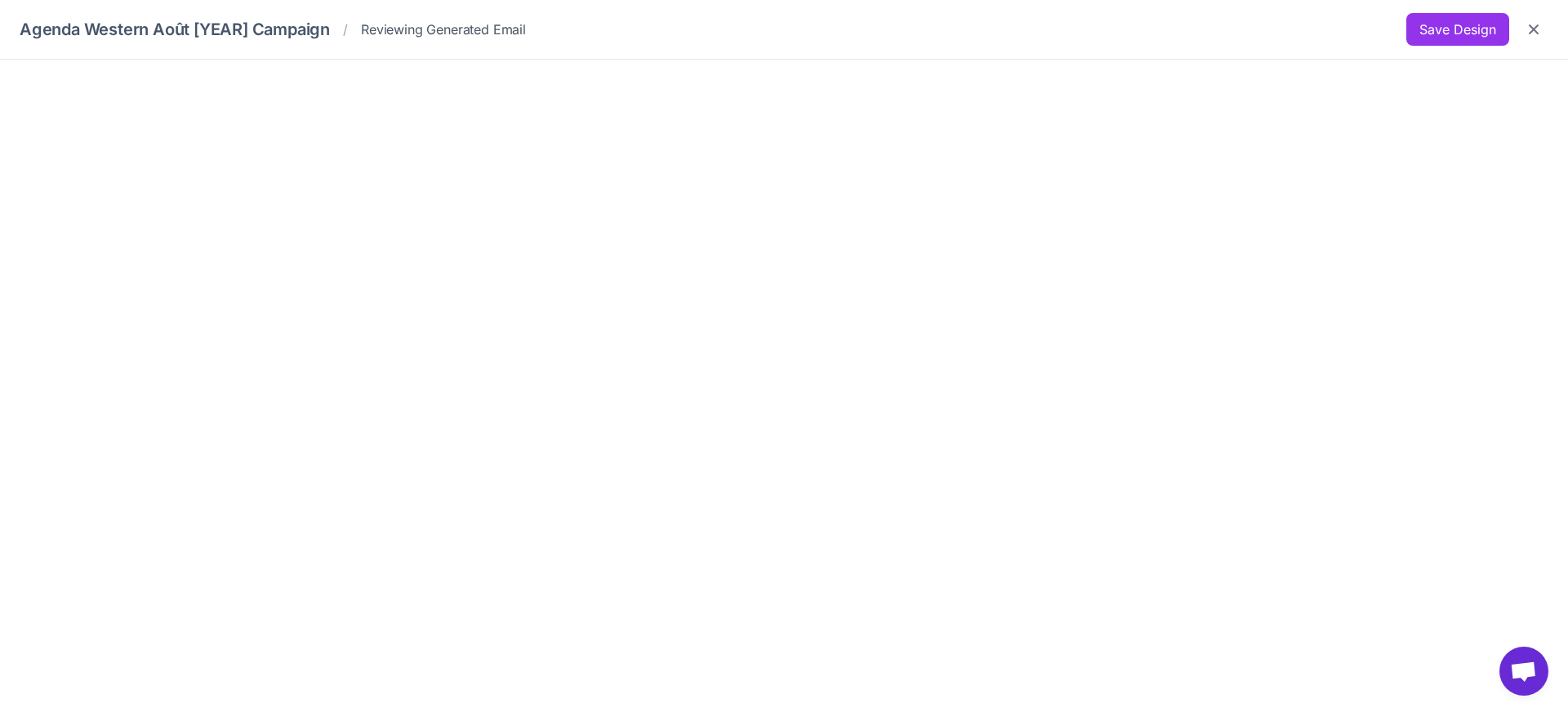 scroll, scrollTop: 3860, scrollLeft: 0, axis: vertical 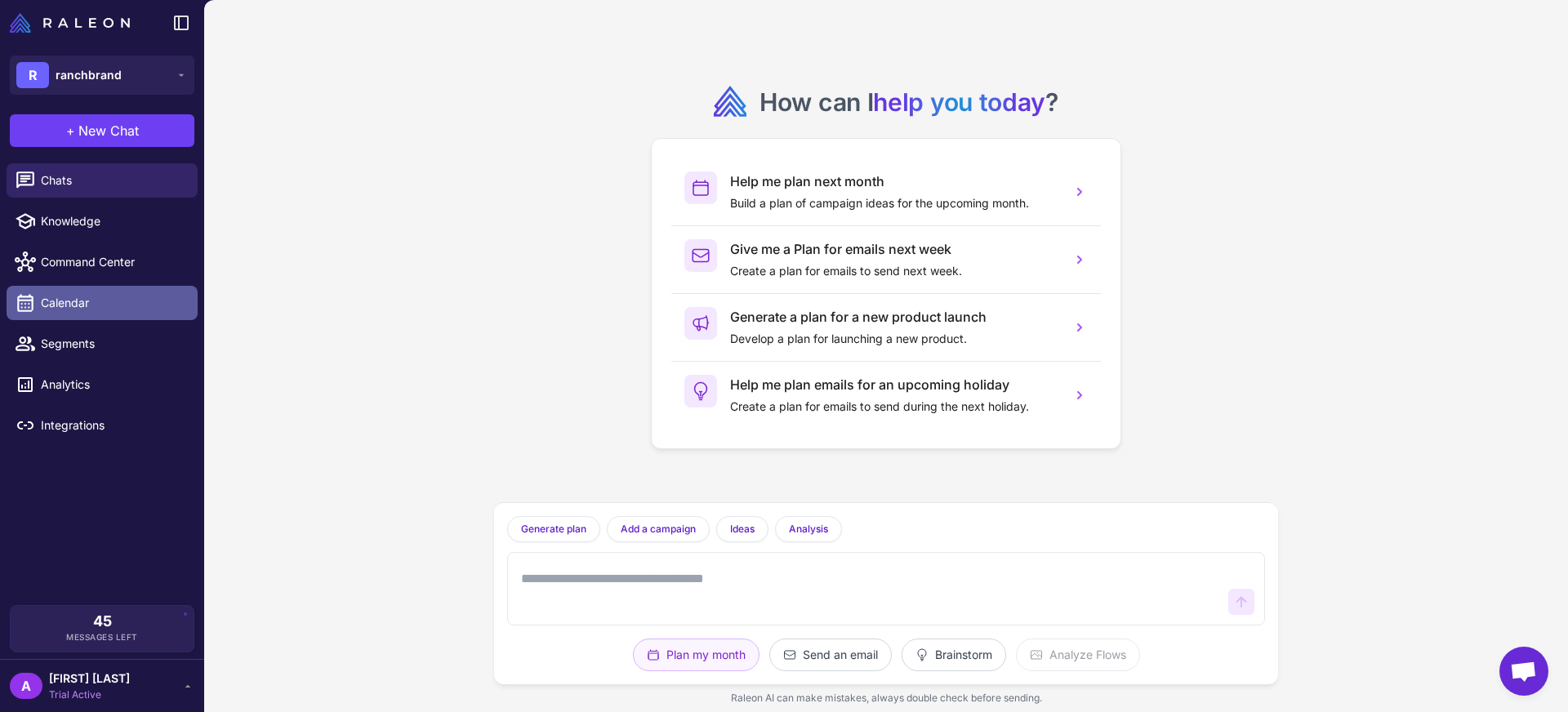 click on "Calendar" at bounding box center [113, 303] 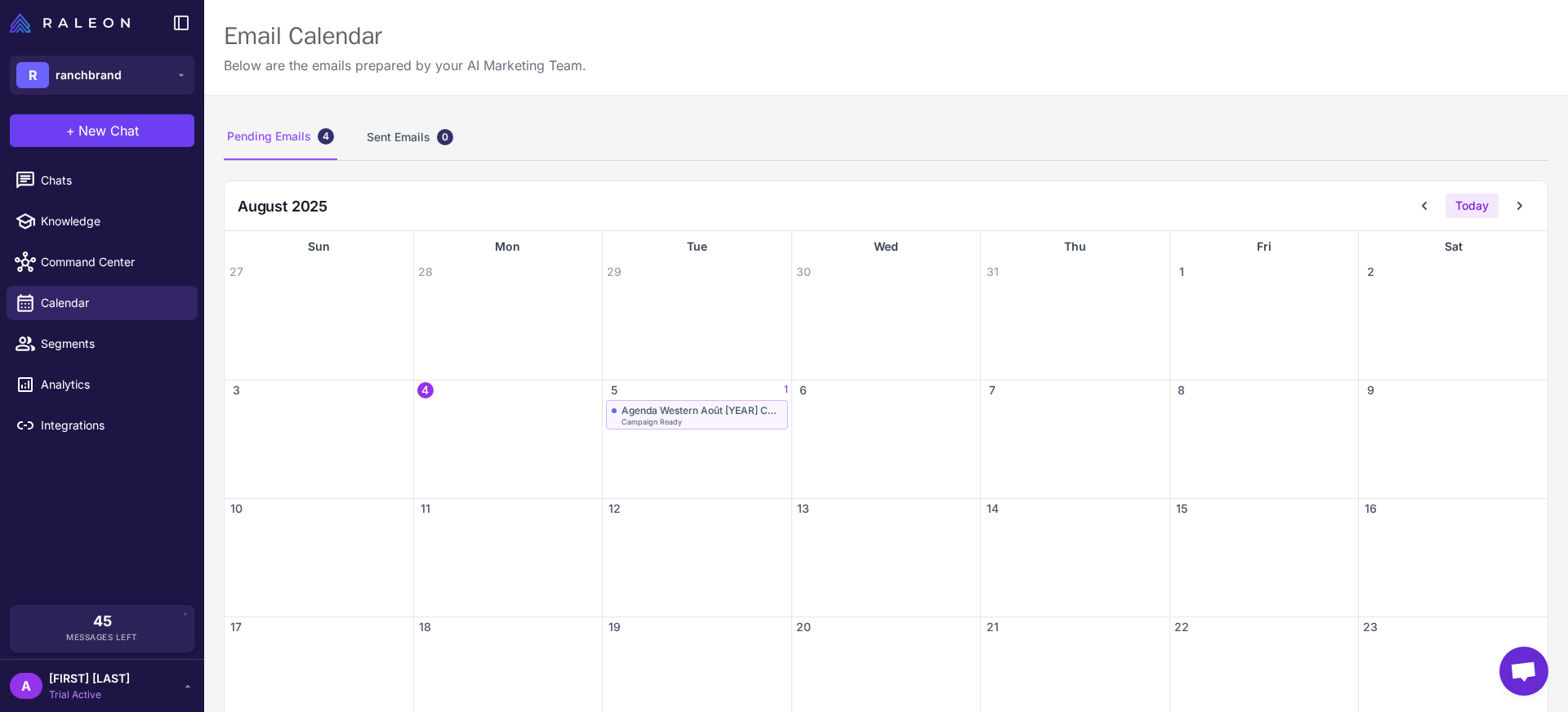 click on "Agenda Western Août 2025 Campaign Campaign Ready" at bounding box center [697, 415] 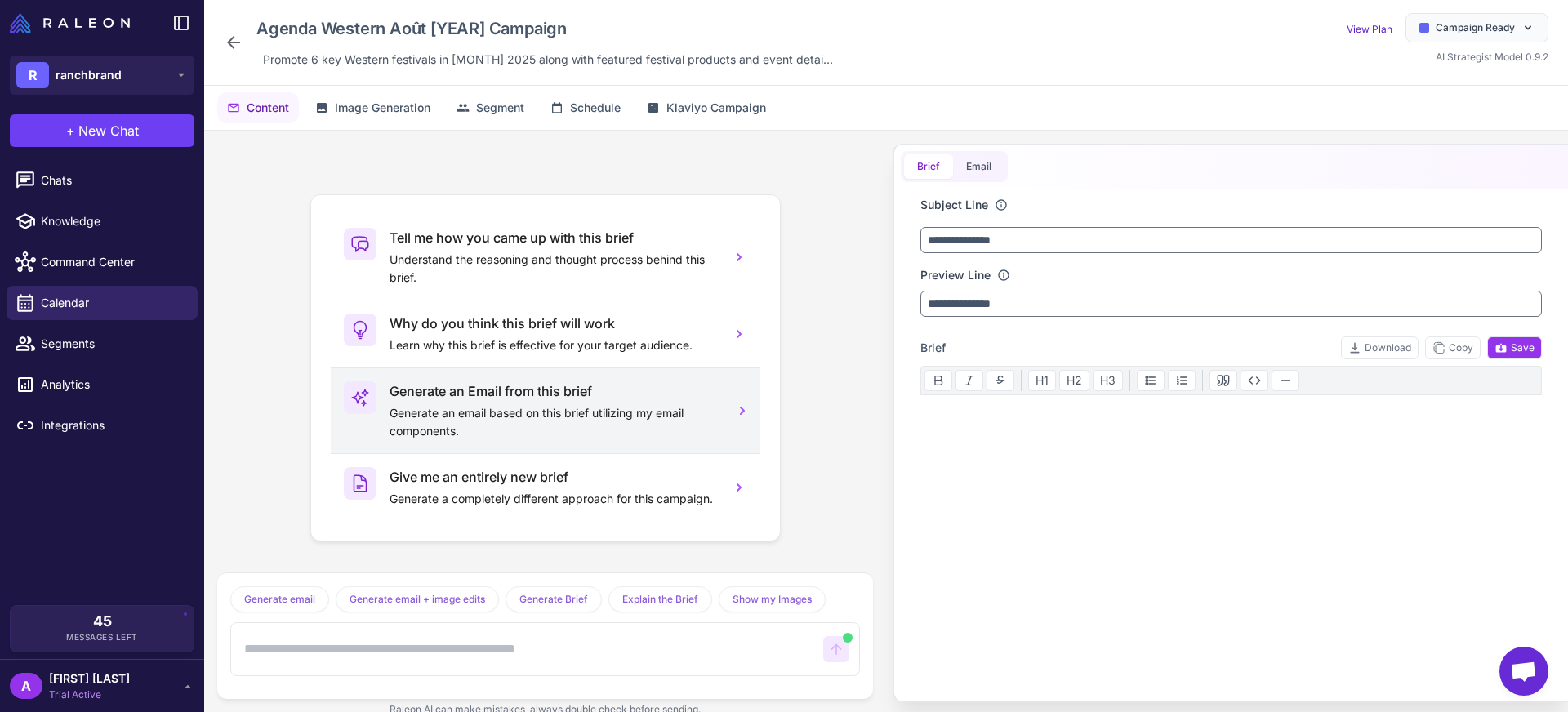 scroll, scrollTop: 3910, scrollLeft: 0, axis: vertical 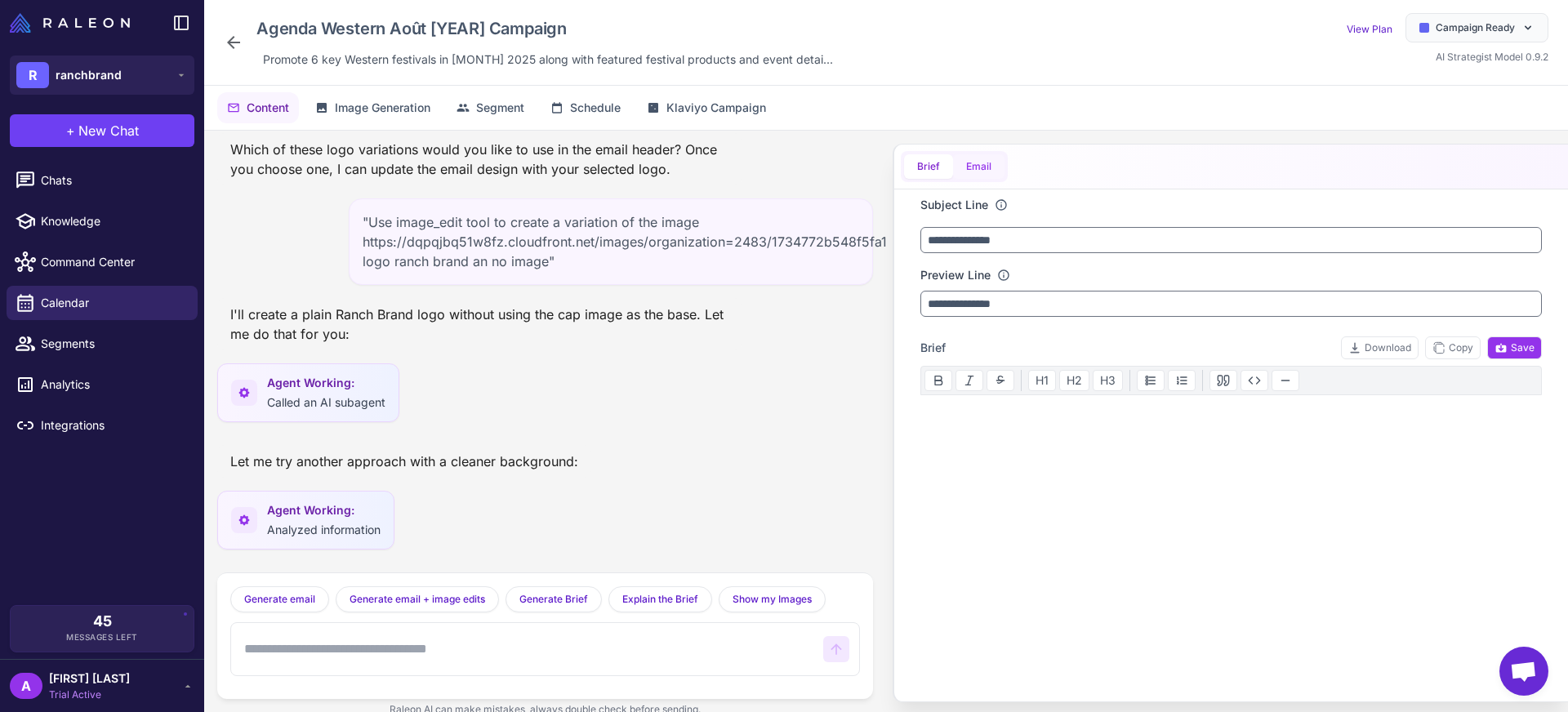 click on "Email" at bounding box center [978, 167] 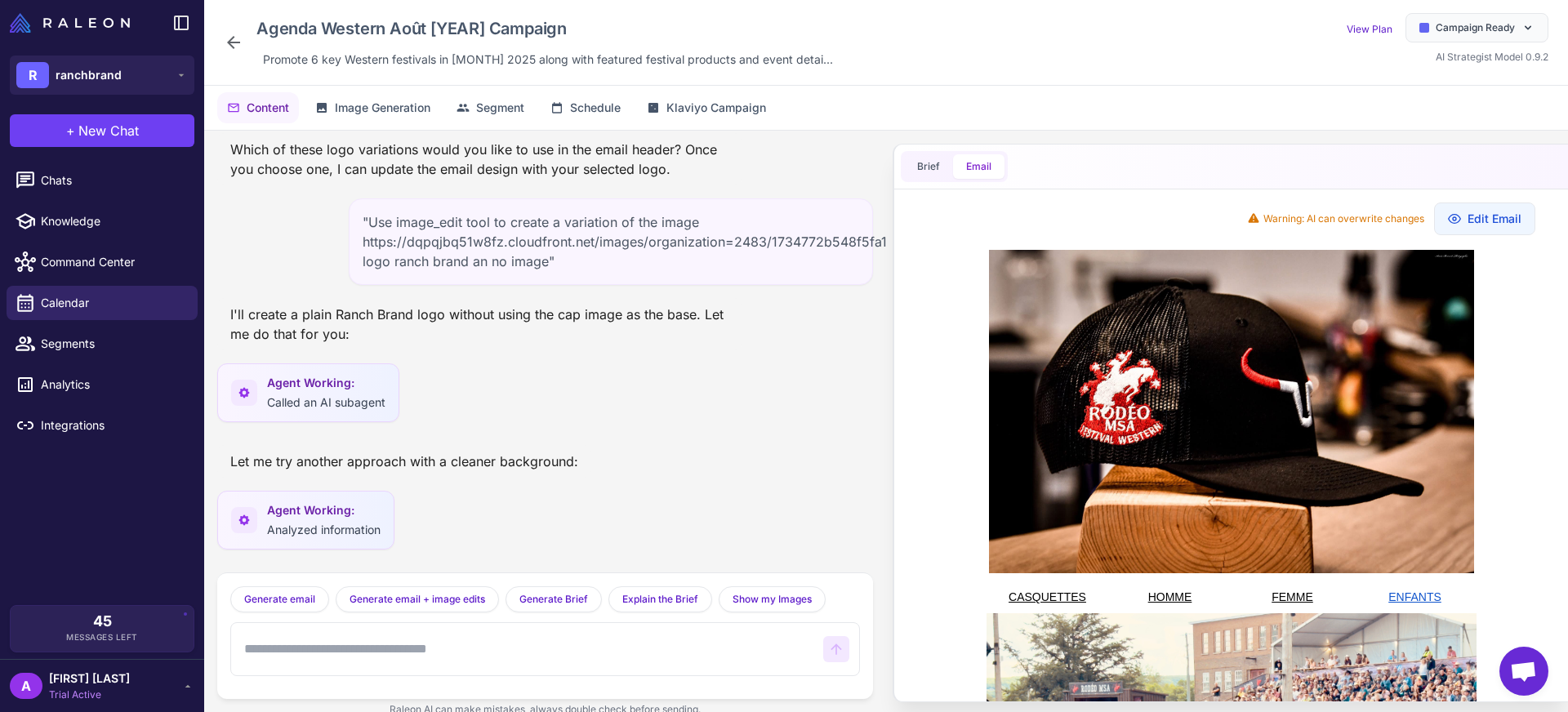scroll, scrollTop: 0, scrollLeft: 0, axis: both 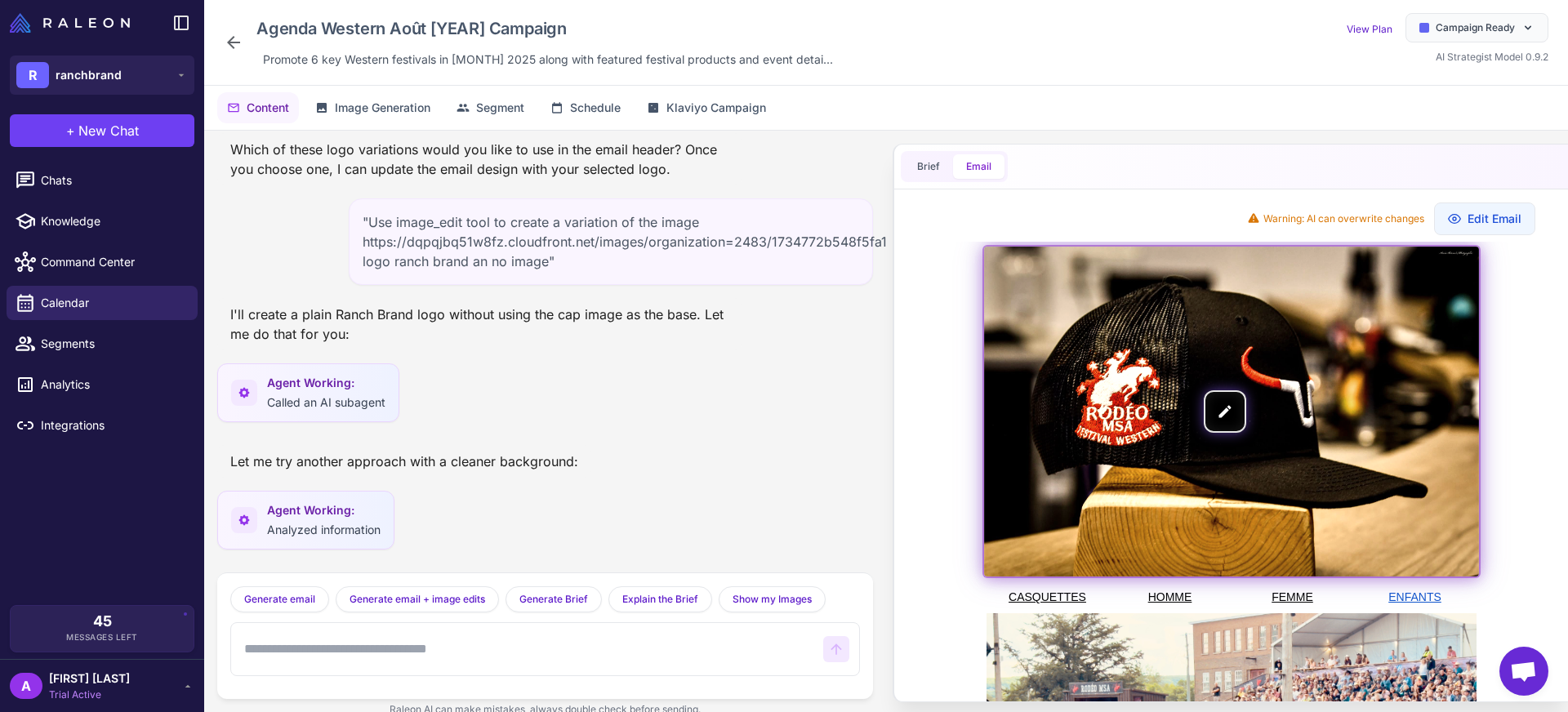 click at bounding box center (1232, 412) 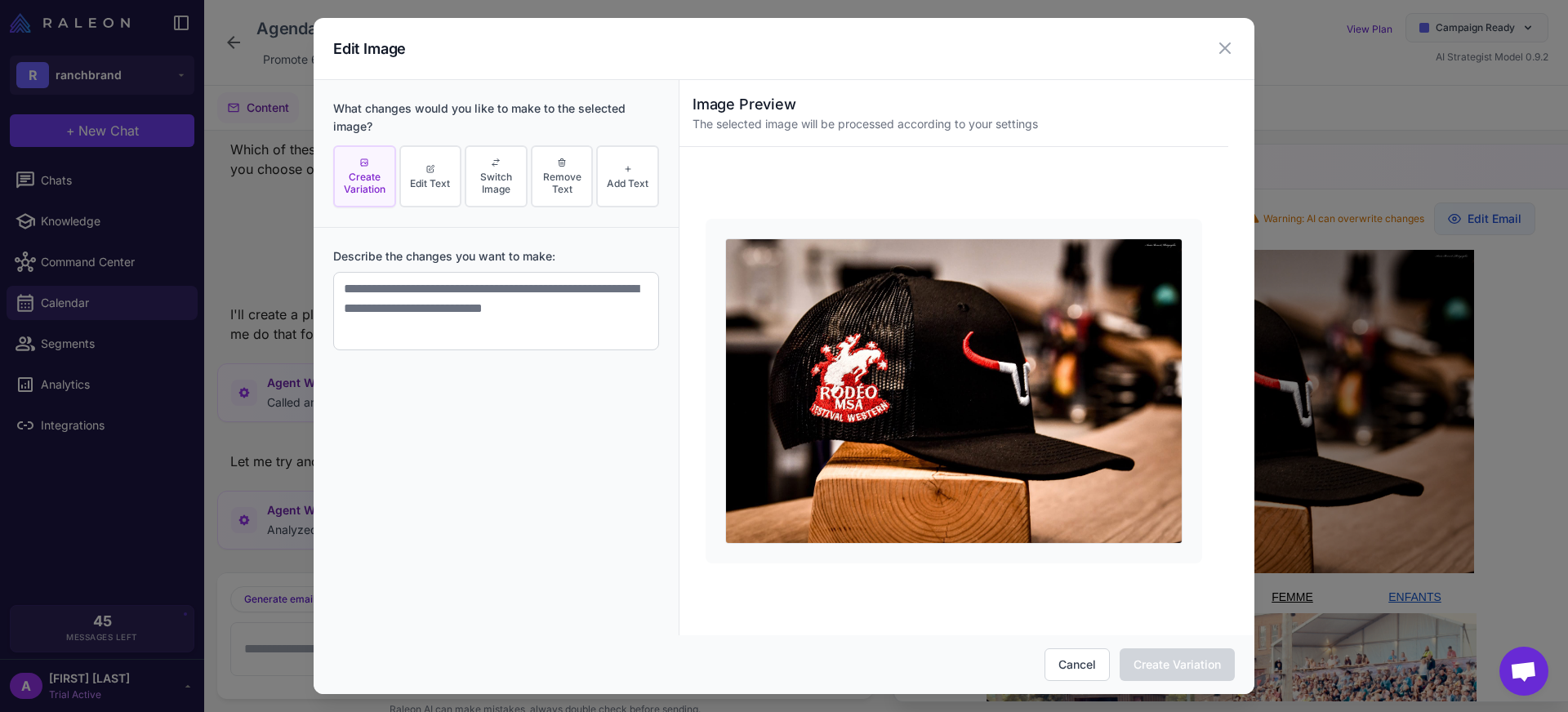 scroll, scrollTop: 0, scrollLeft: 0, axis: both 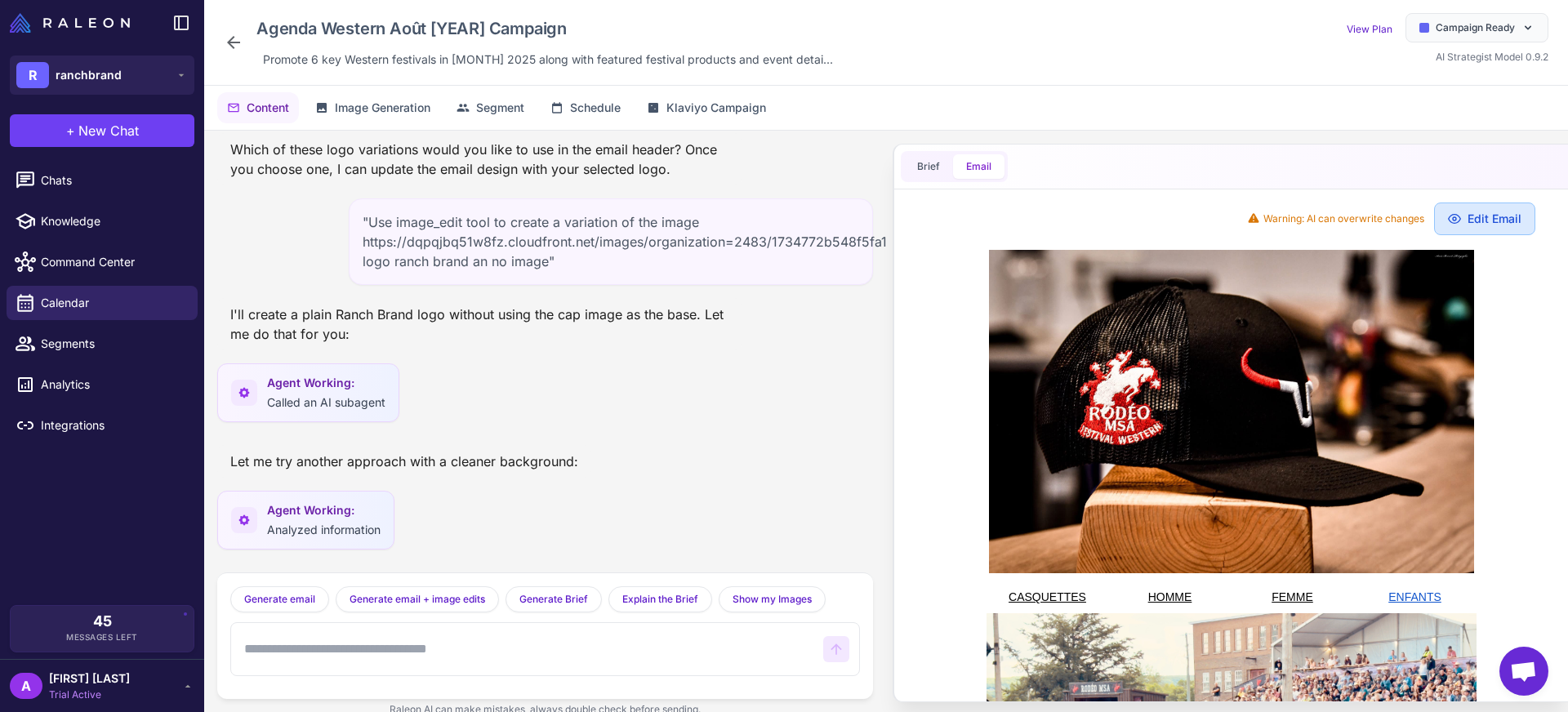 click on "Edit Email" at bounding box center (1485, 219) 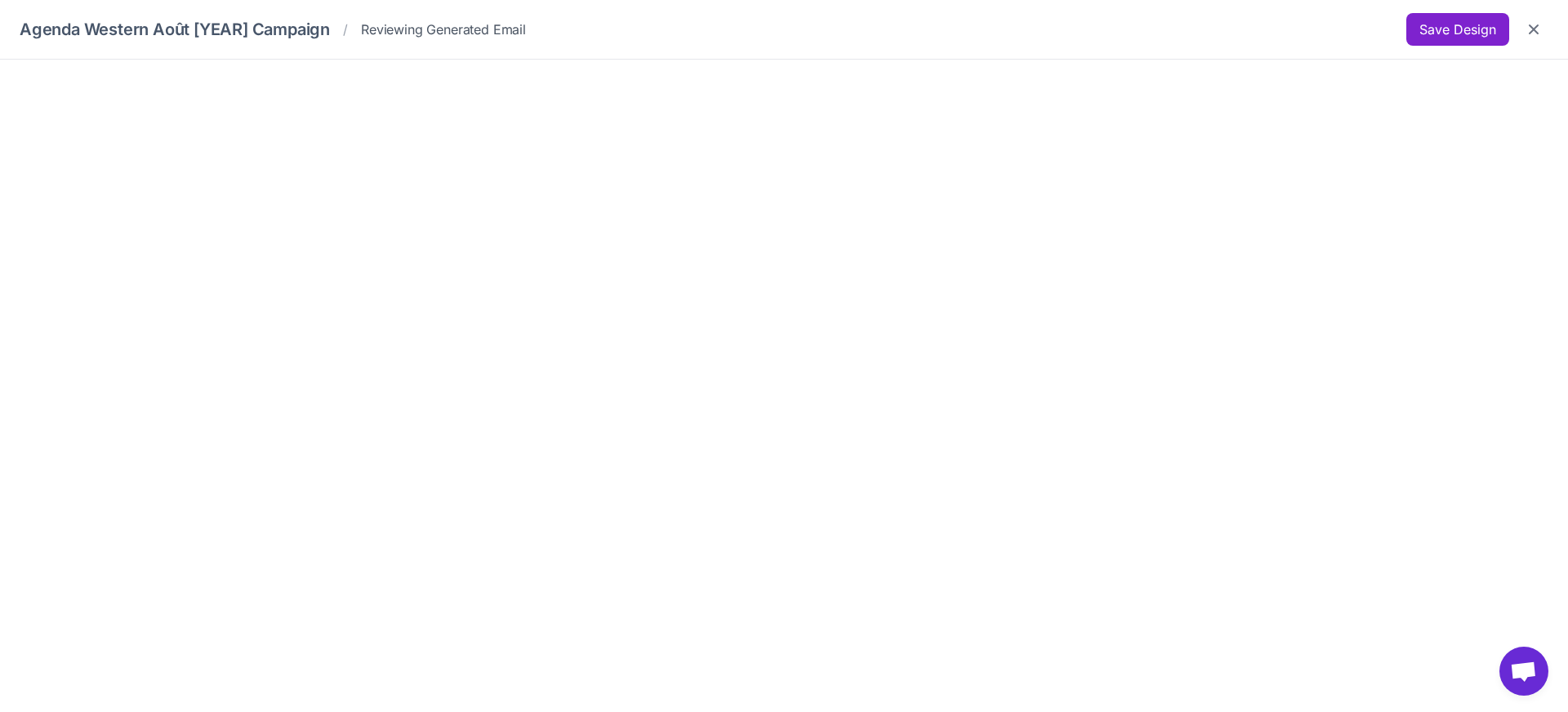 click on "Save Design" at bounding box center [1458, 29] 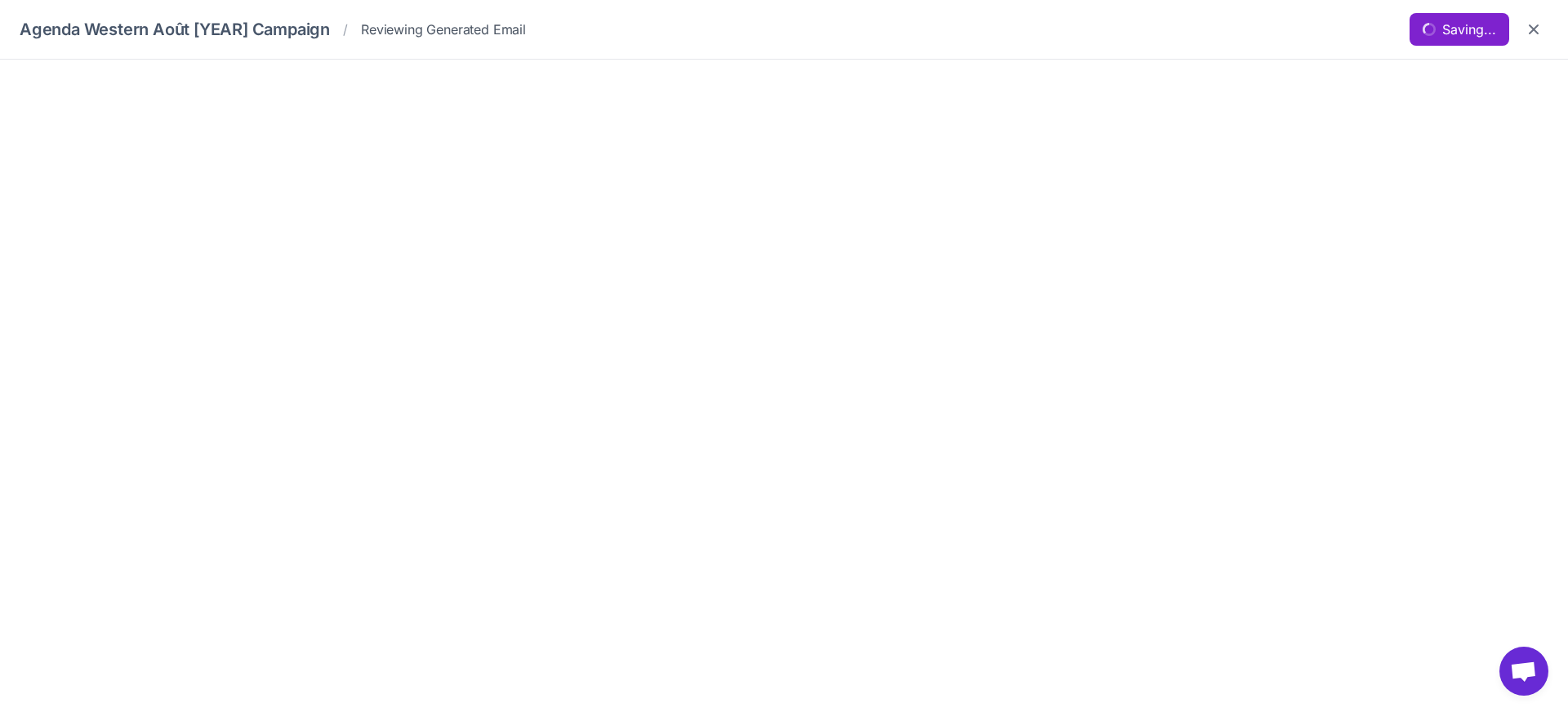 scroll, scrollTop: 0, scrollLeft: 0, axis: both 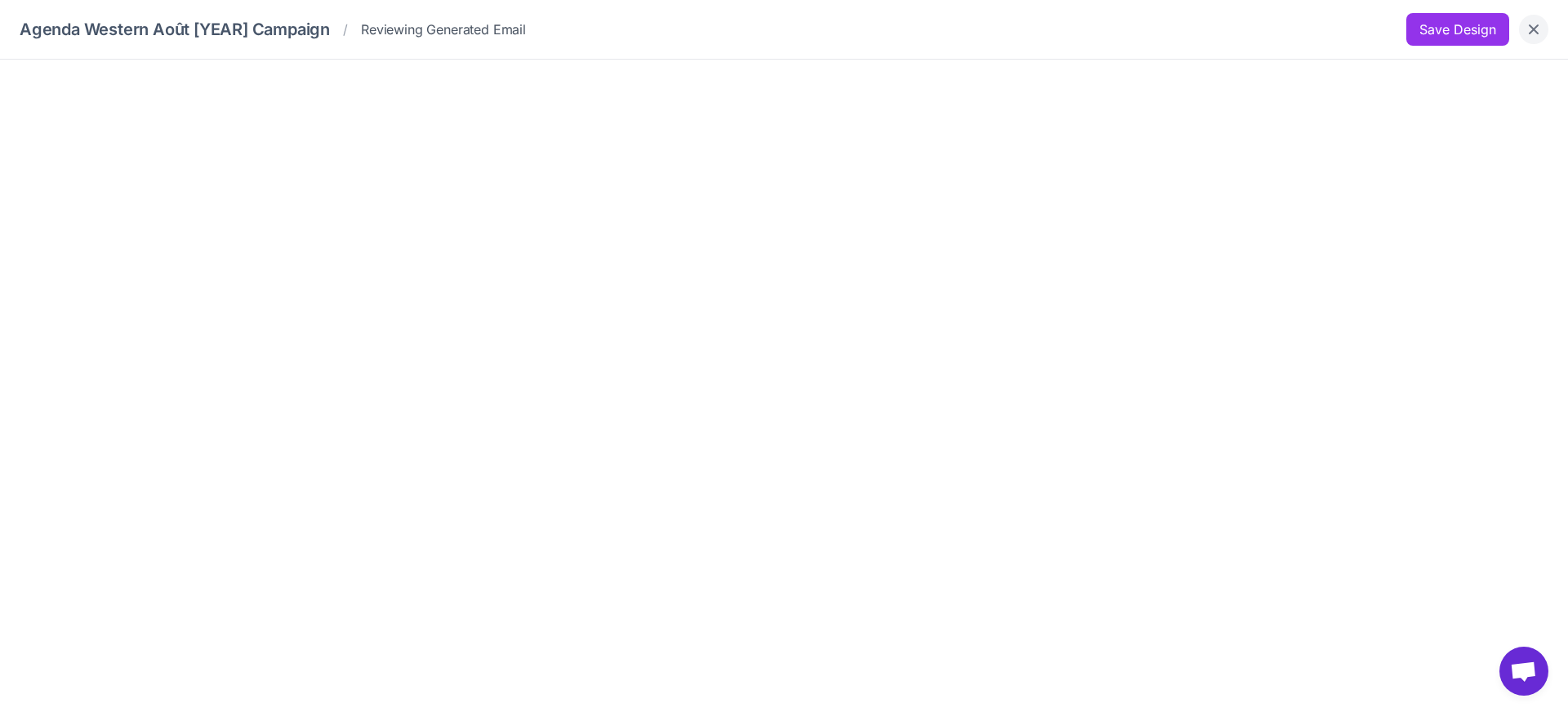 click at bounding box center (1534, 29) 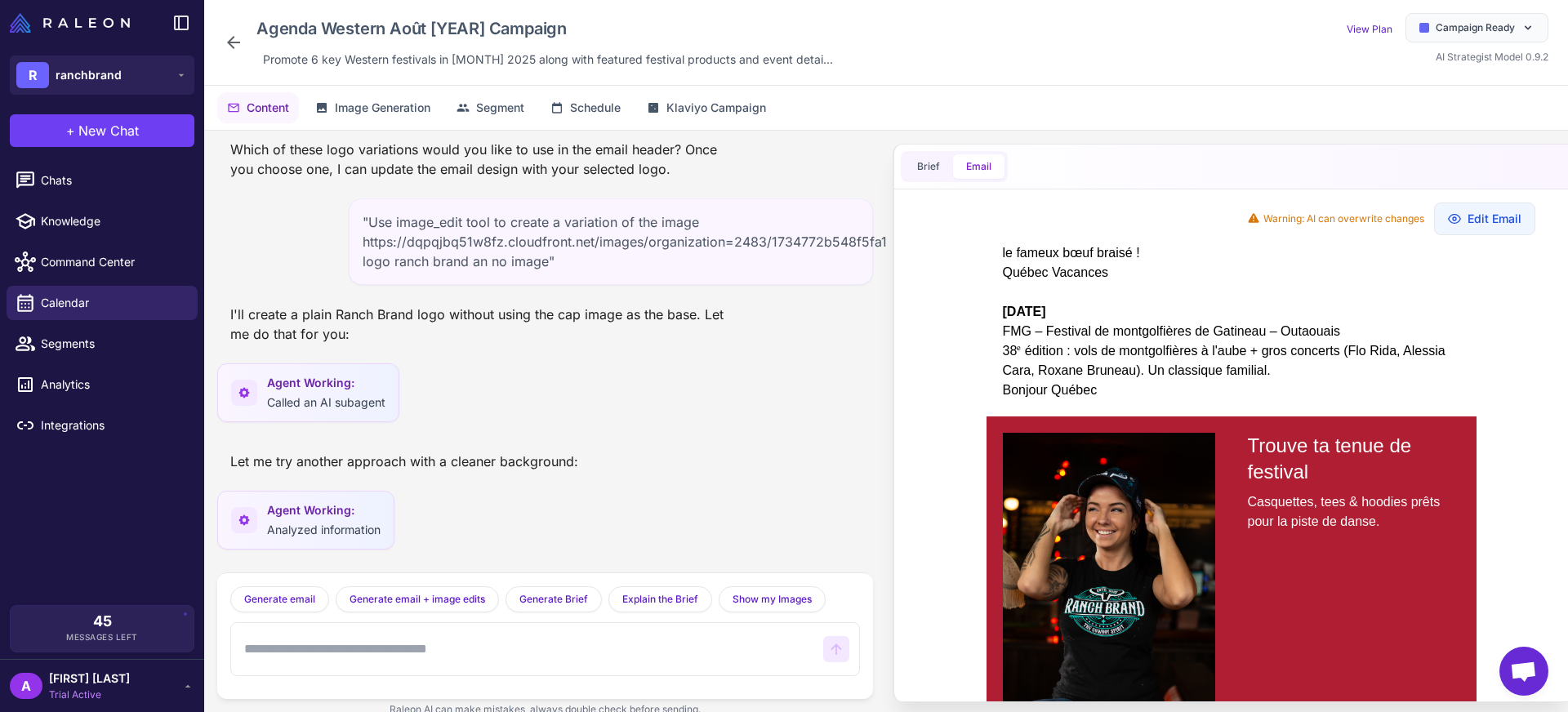 scroll, scrollTop: 1888, scrollLeft: 0, axis: vertical 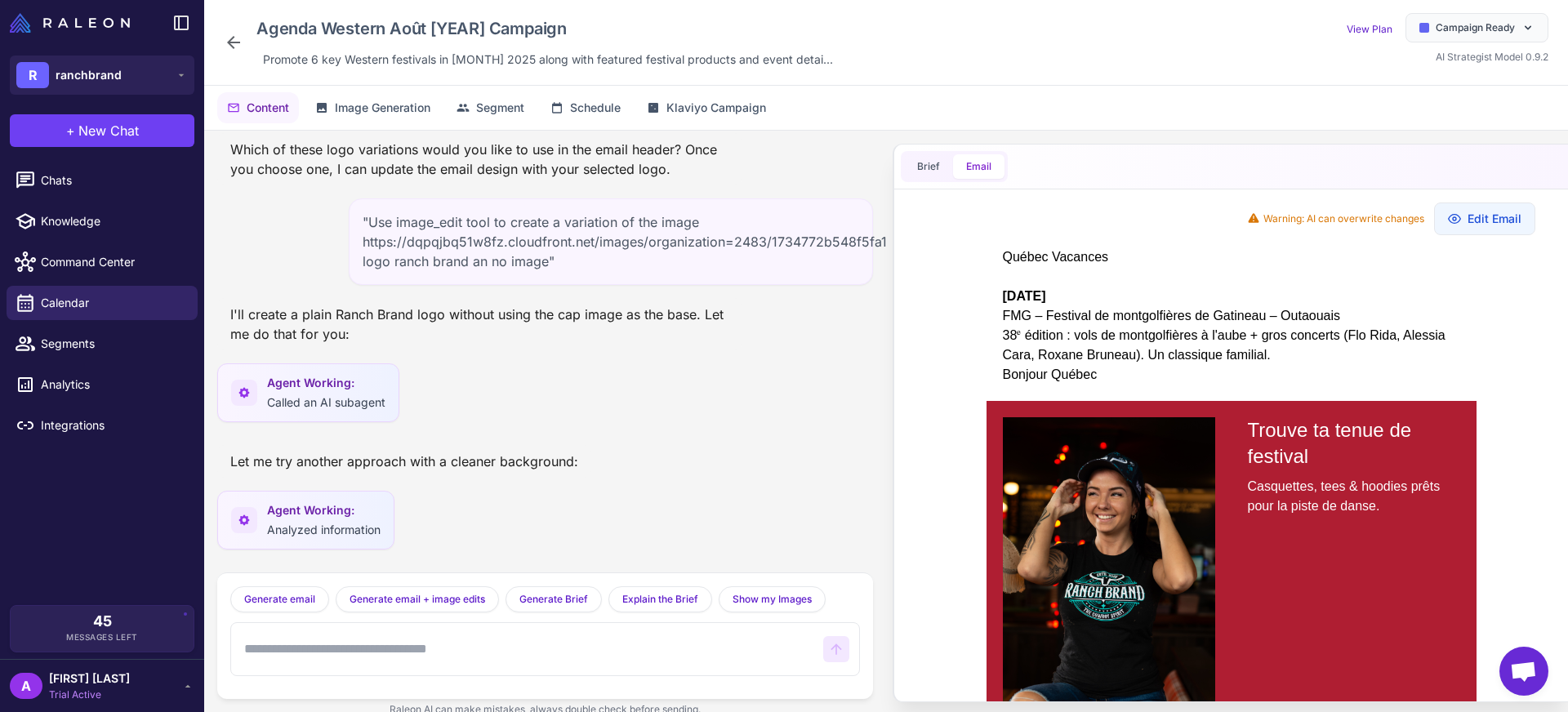 click at bounding box center (527, 649) 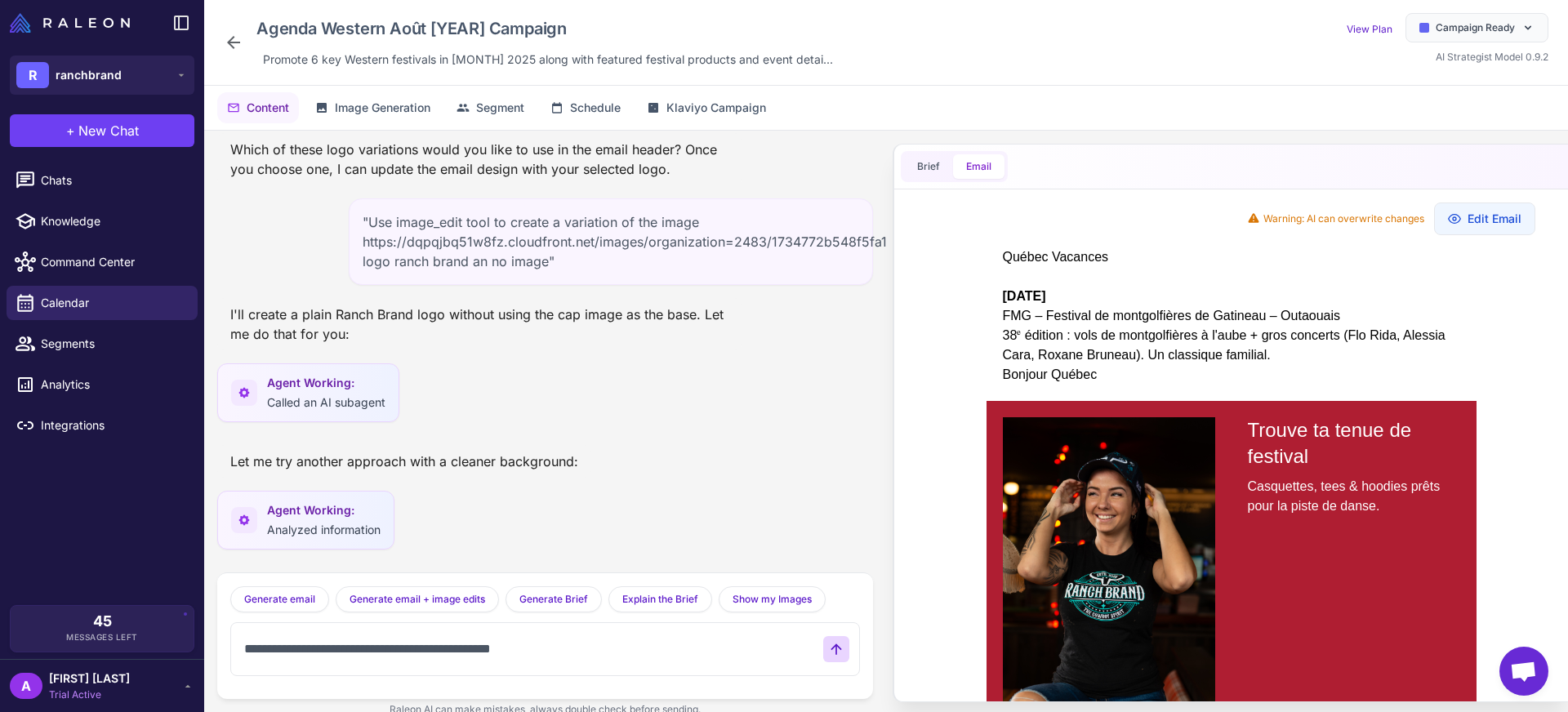 paste on "**********" 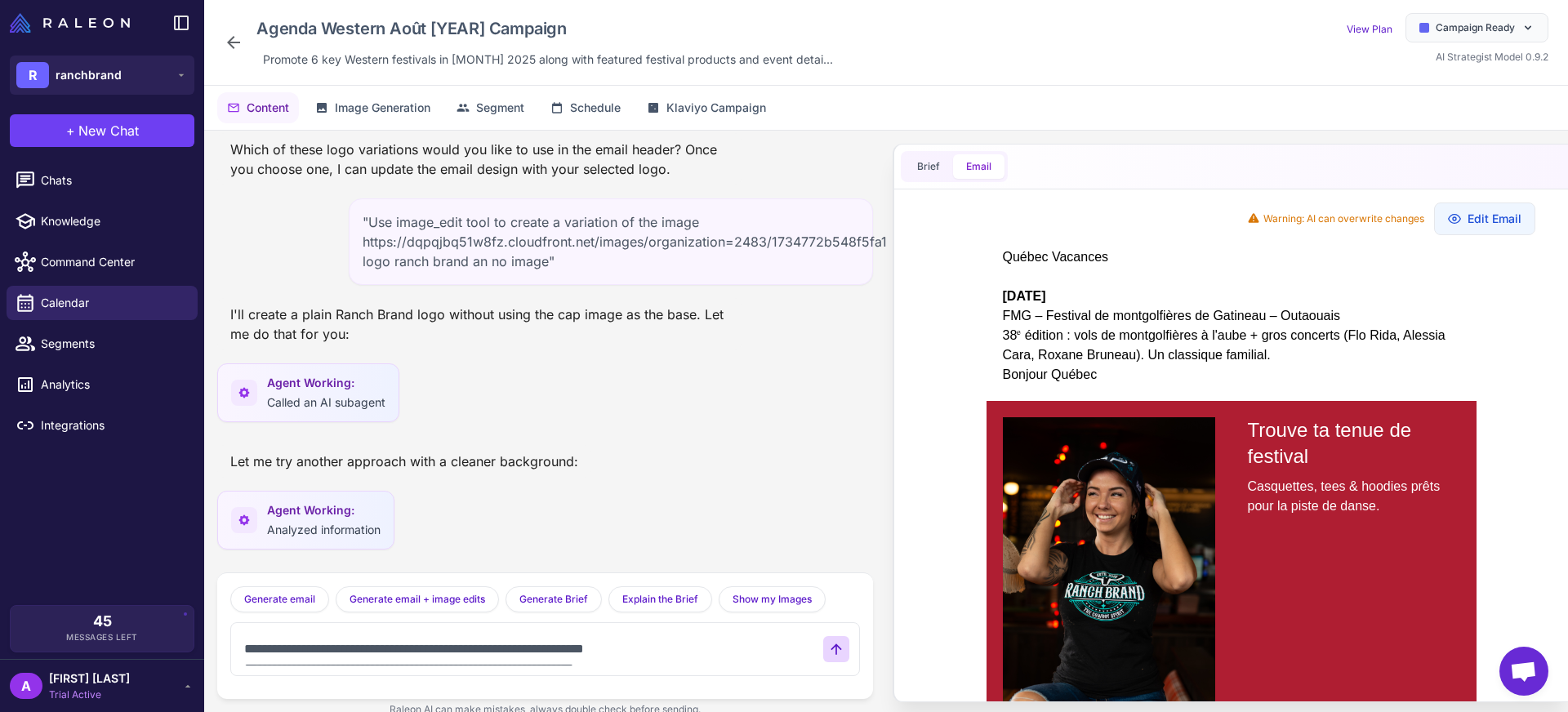 scroll, scrollTop: 887, scrollLeft: 0, axis: vertical 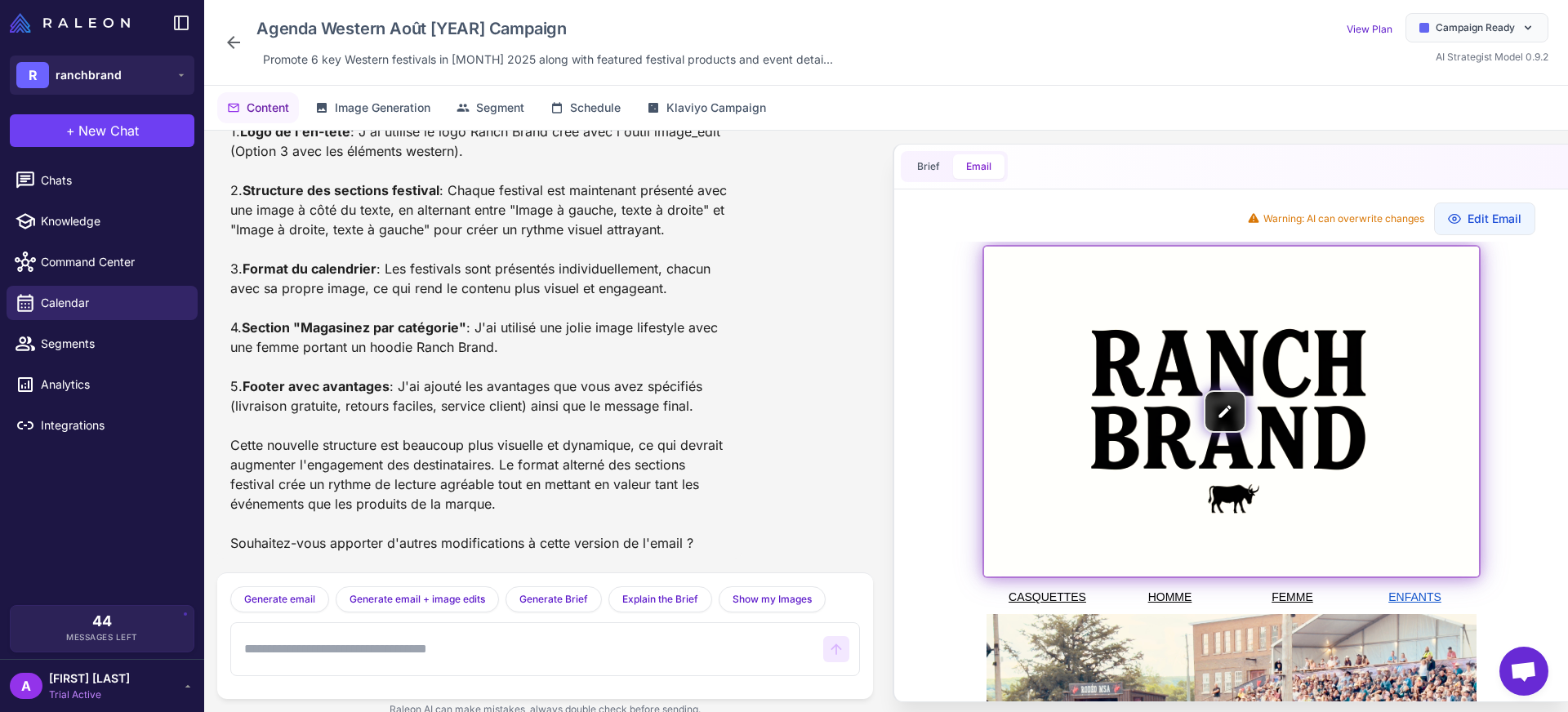 click at bounding box center [1232, 412] 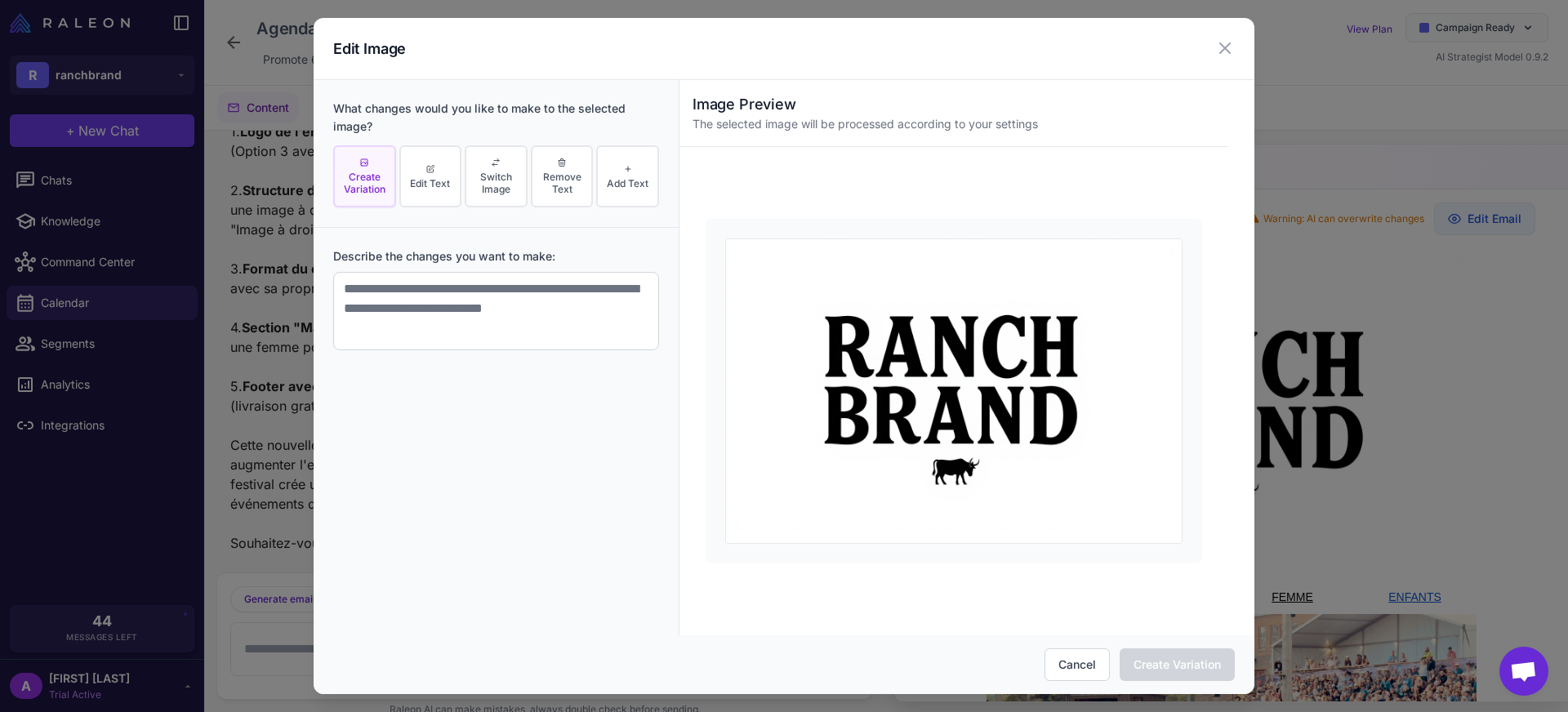 scroll, scrollTop: 0, scrollLeft: 0, axis: both 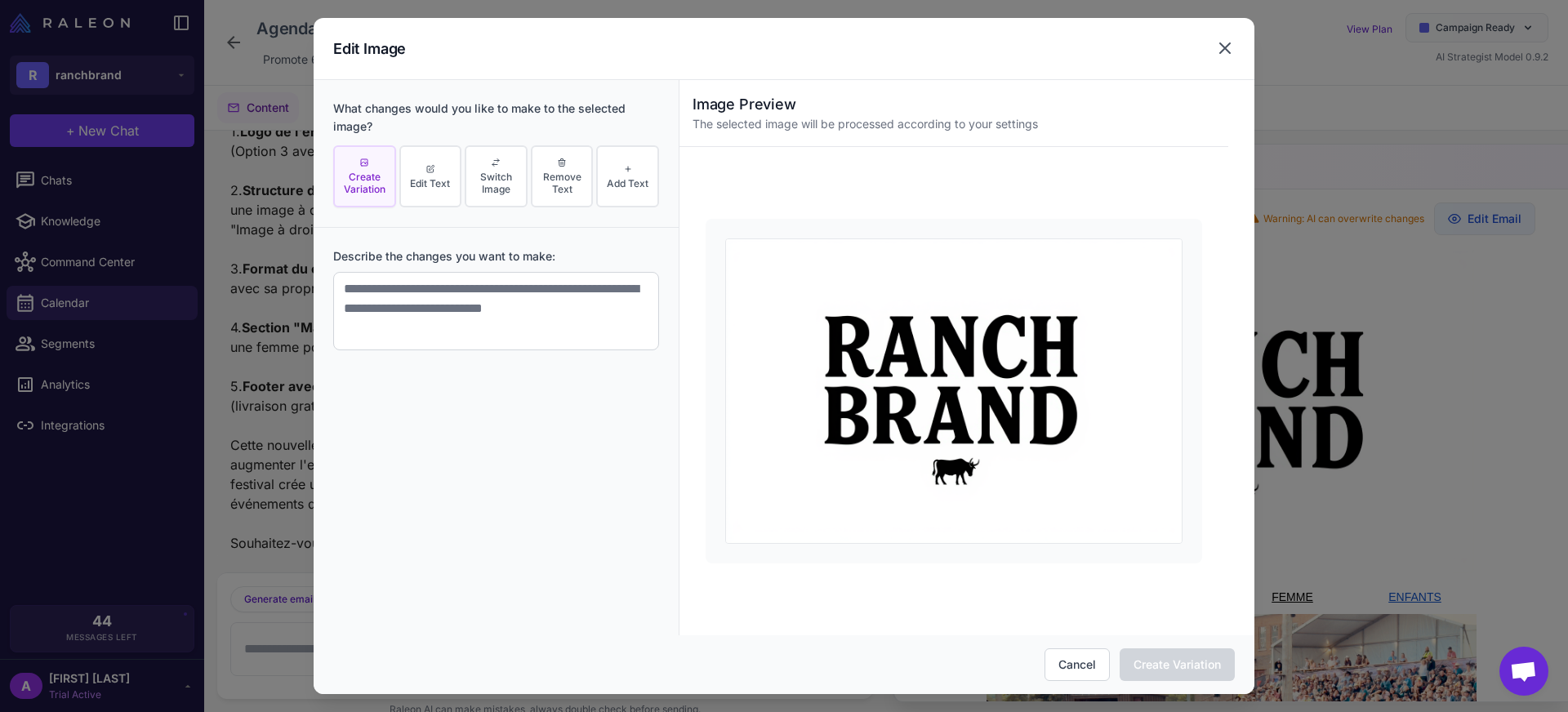 click 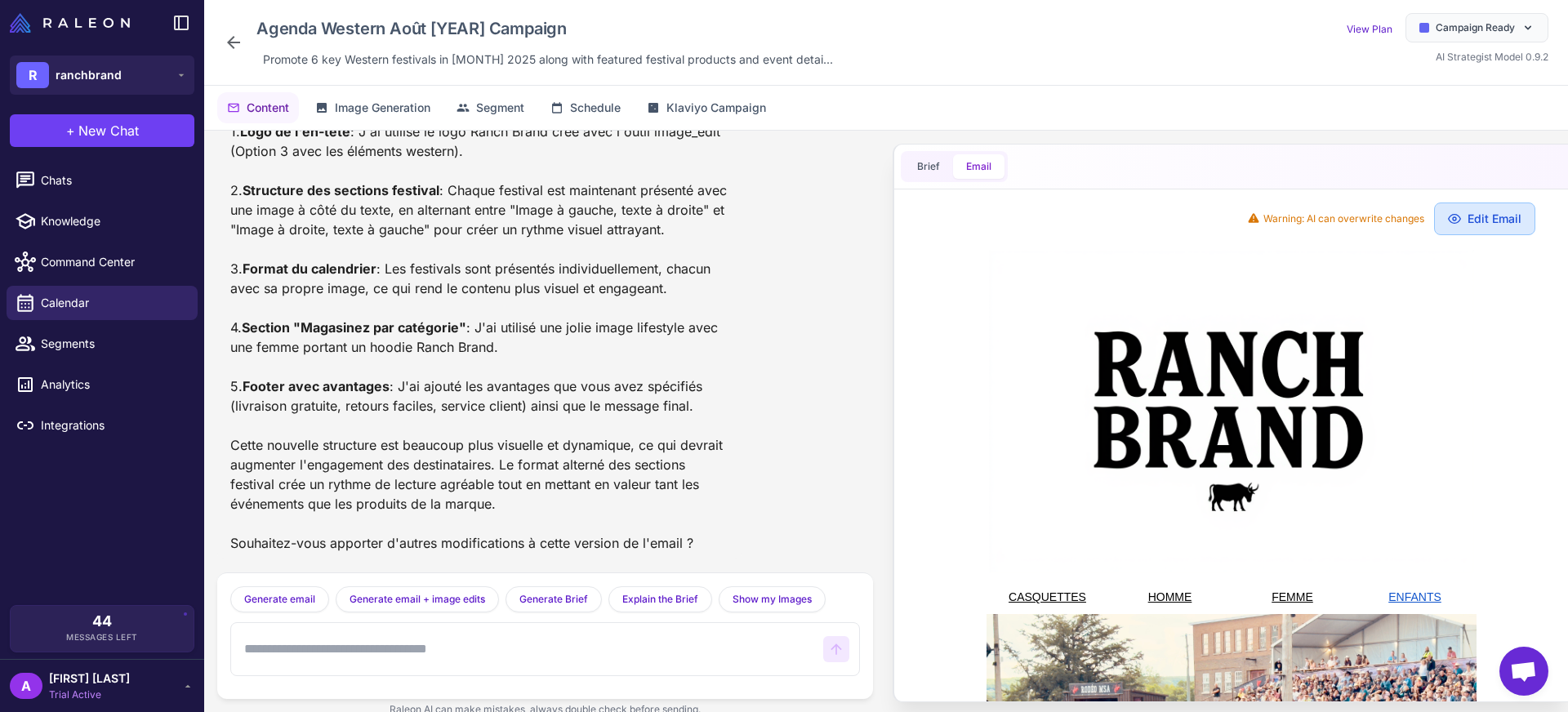 click on "Edit Email" at bounding box center [1485, 219] 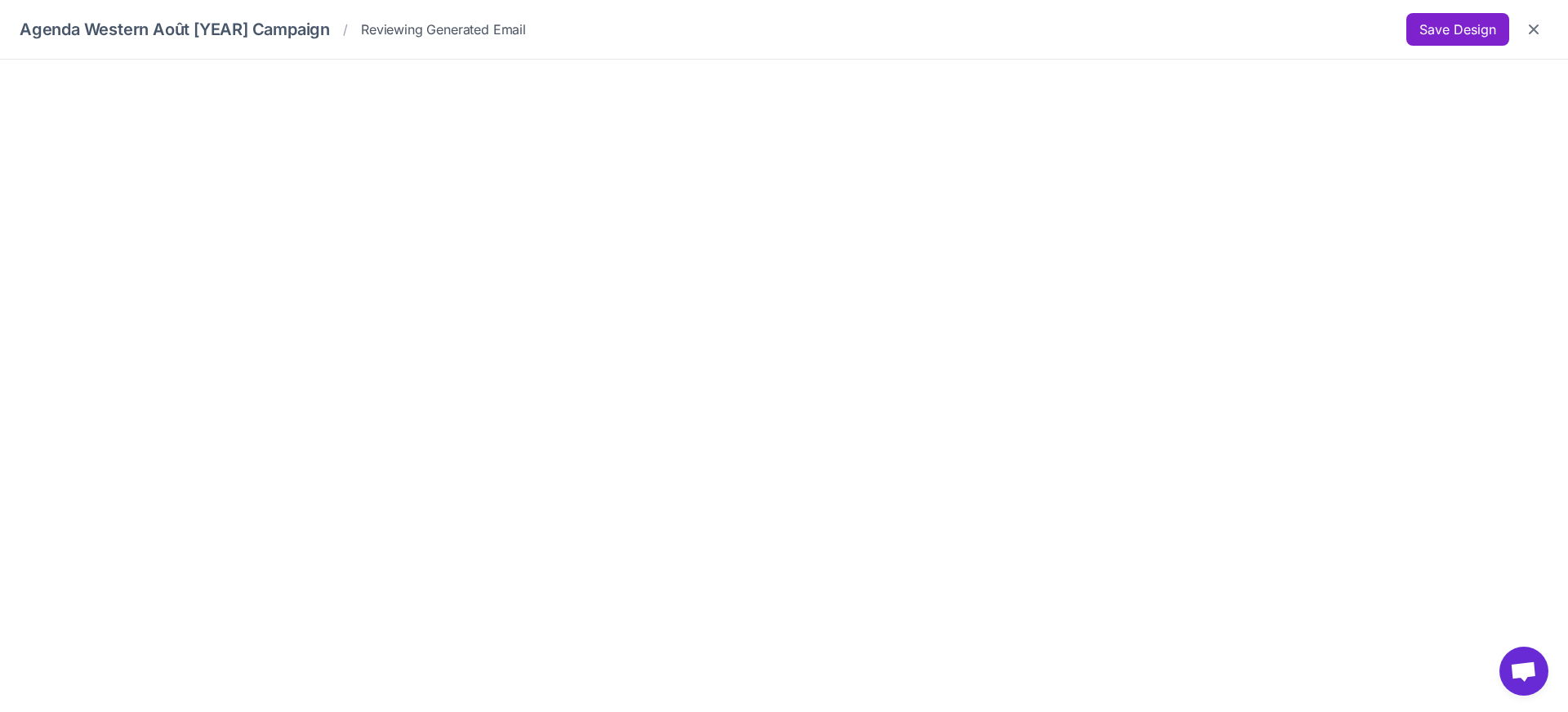 click on "Save Design" at bounding box center [1458, 29] 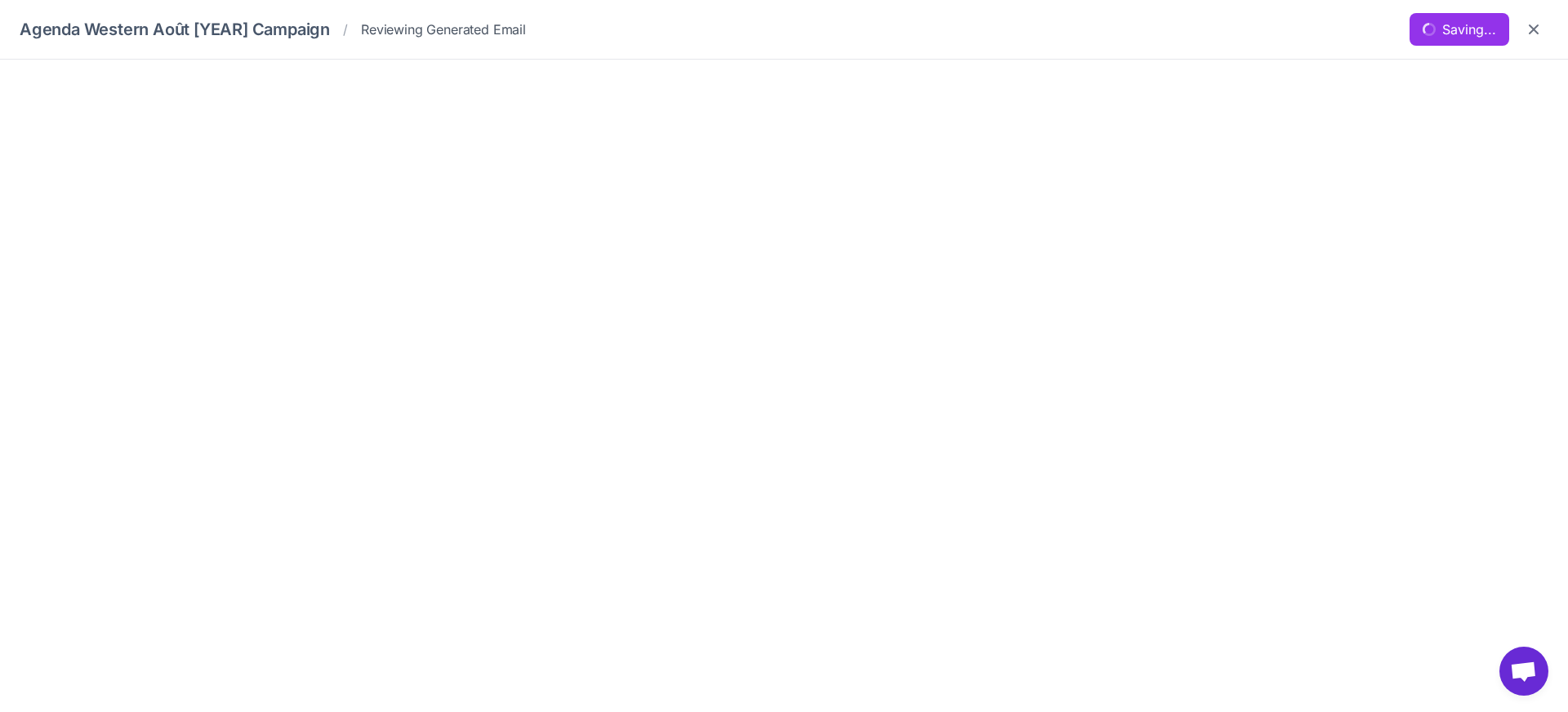 scroll, scrollTop: 0, scrollLeft: 0, axis: both 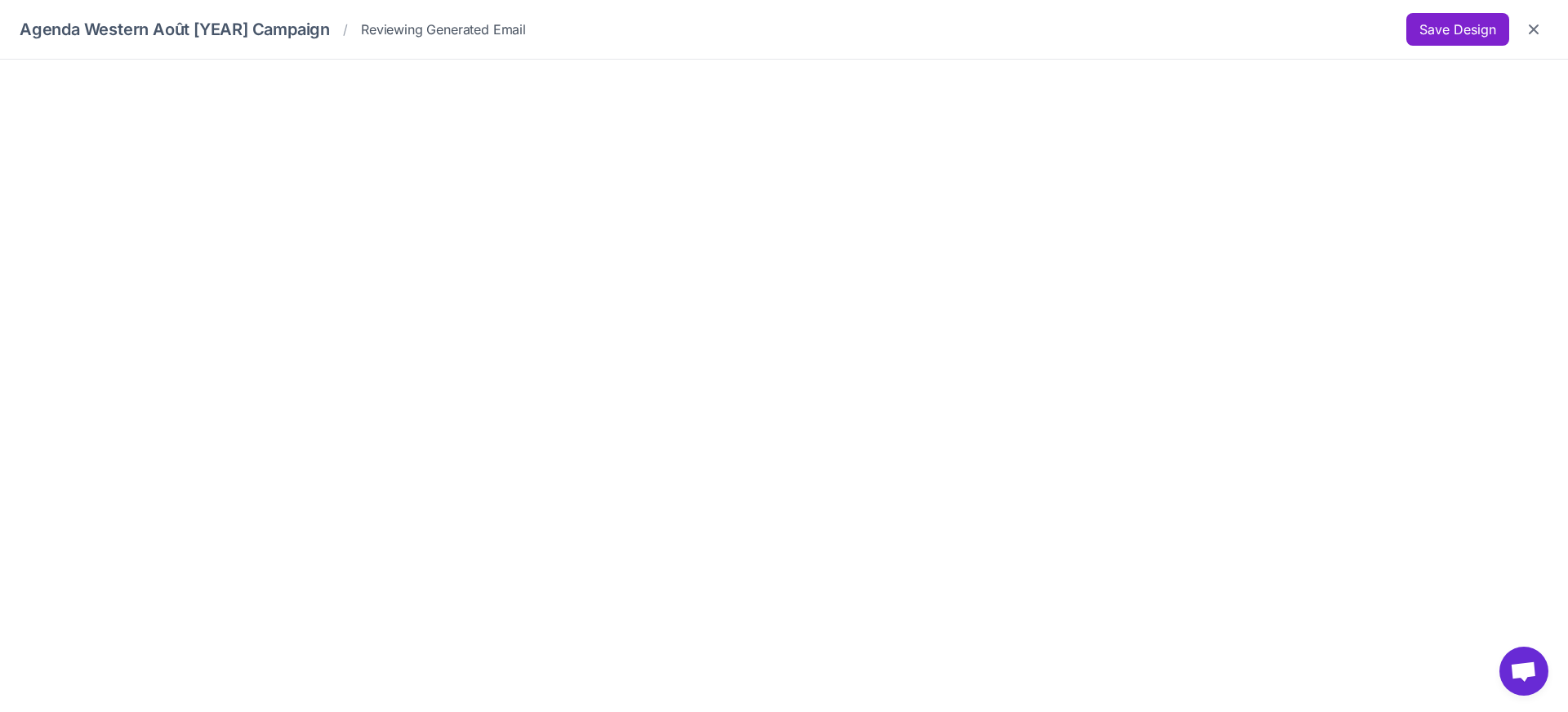 click on "Save Design" at bounding box center [1458, 29] 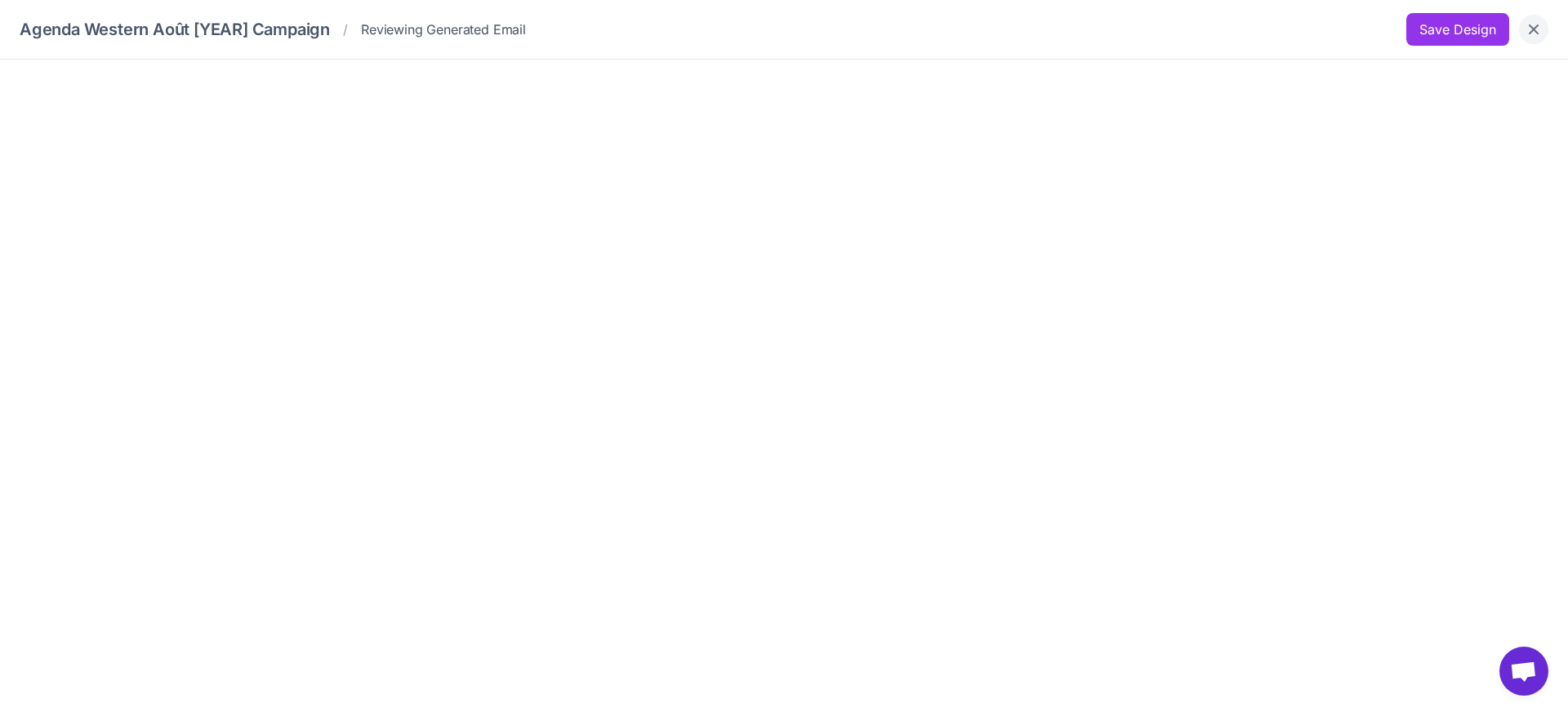 click 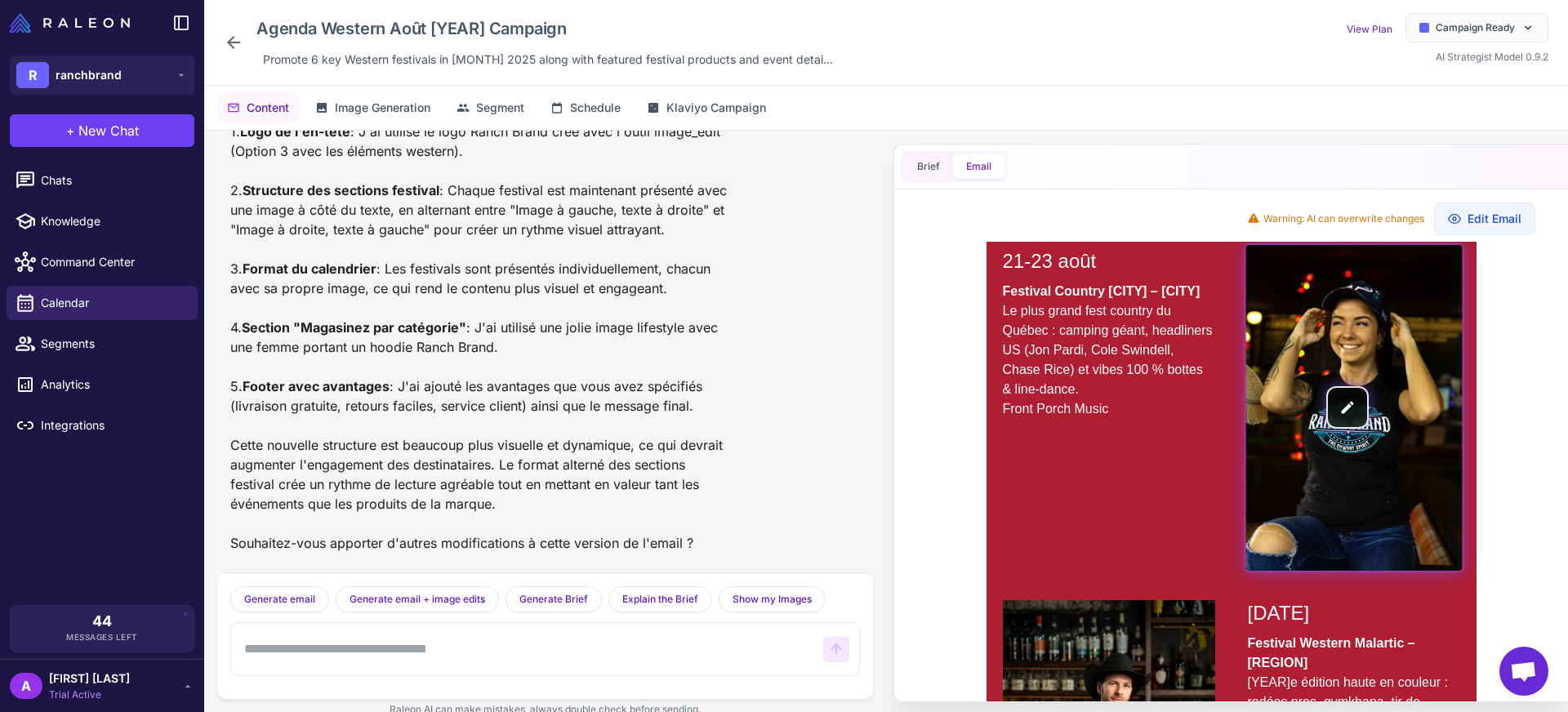 scroll, scrollTop: 1599, scrollLeft: 0, axis: vertical 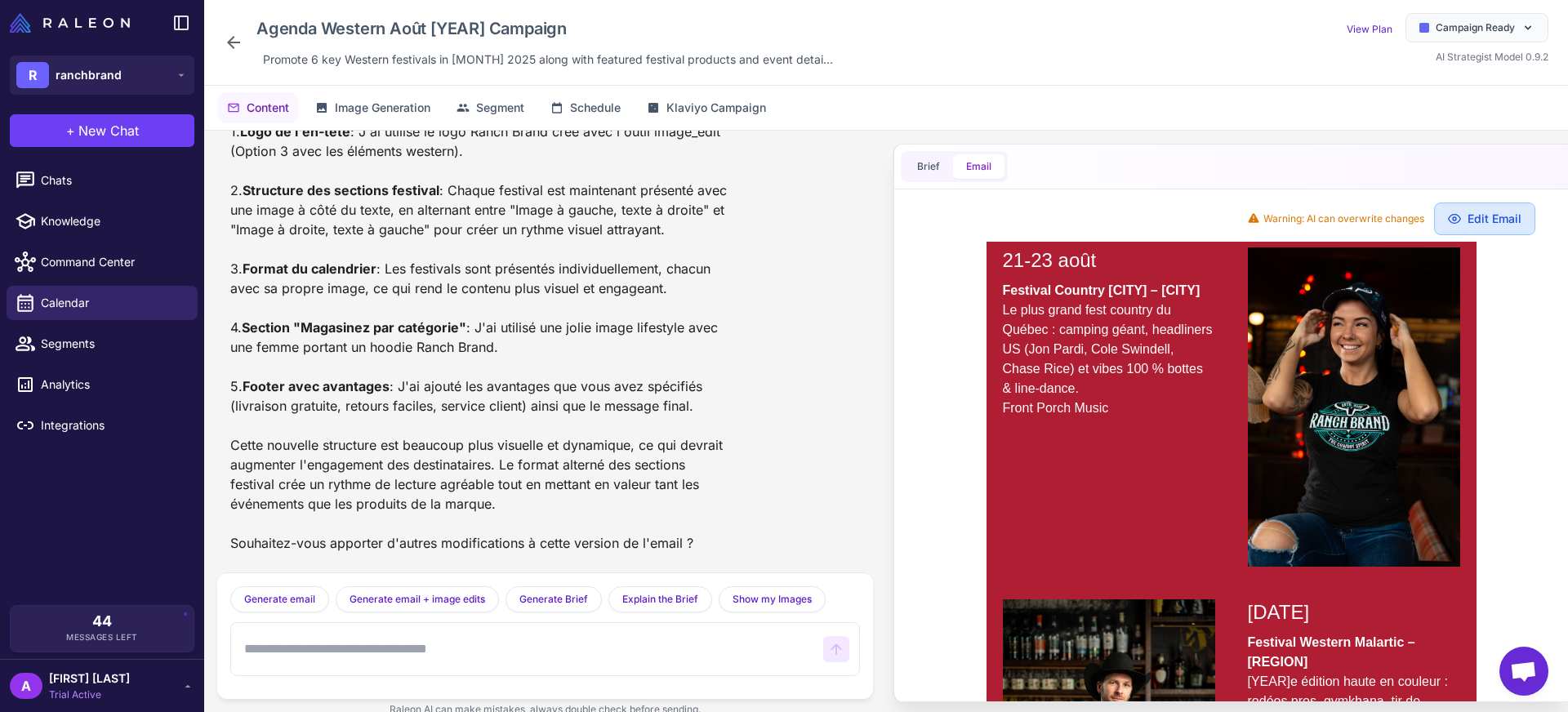 click on "Edit Email" at bounding box center (1485, 219) 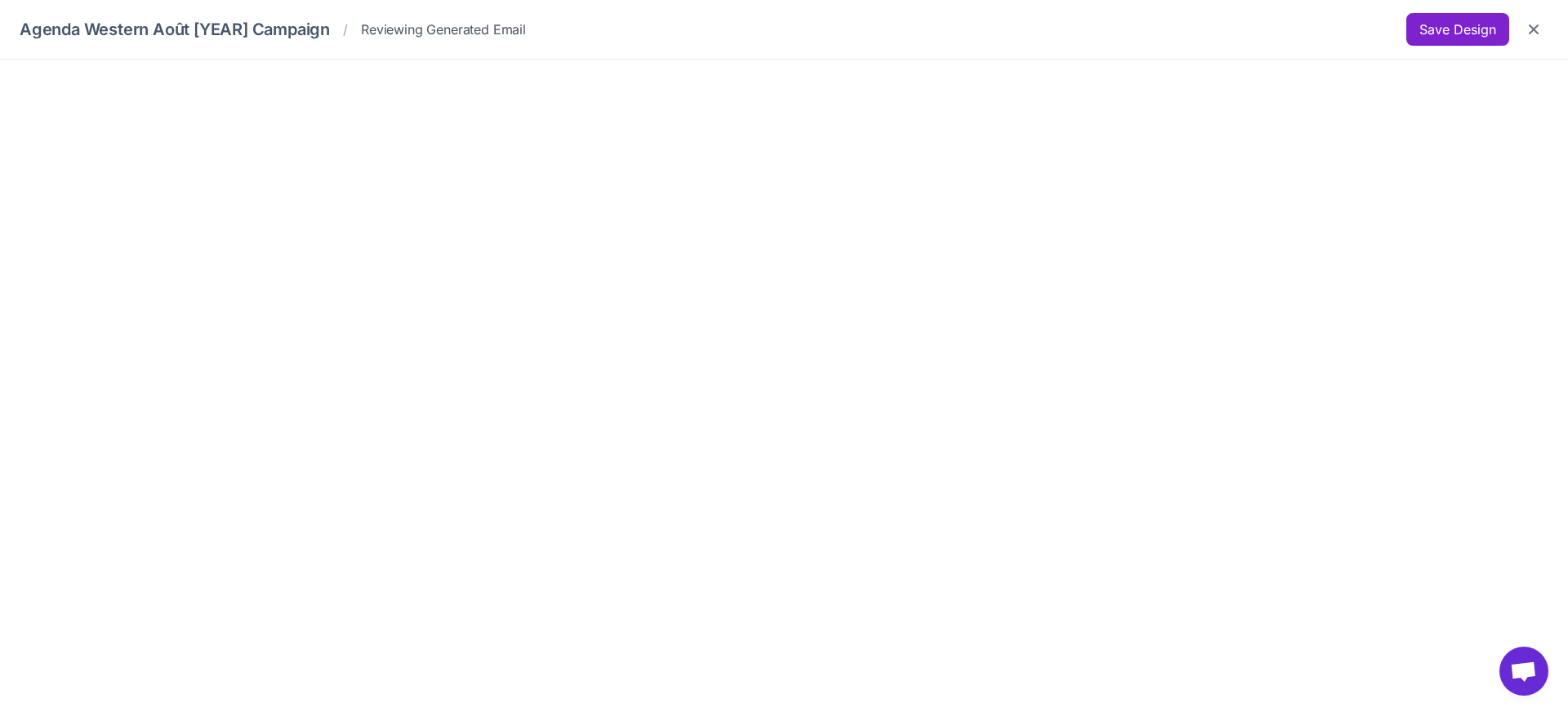 click on "Save Design" at bounding box center (1458, 29) 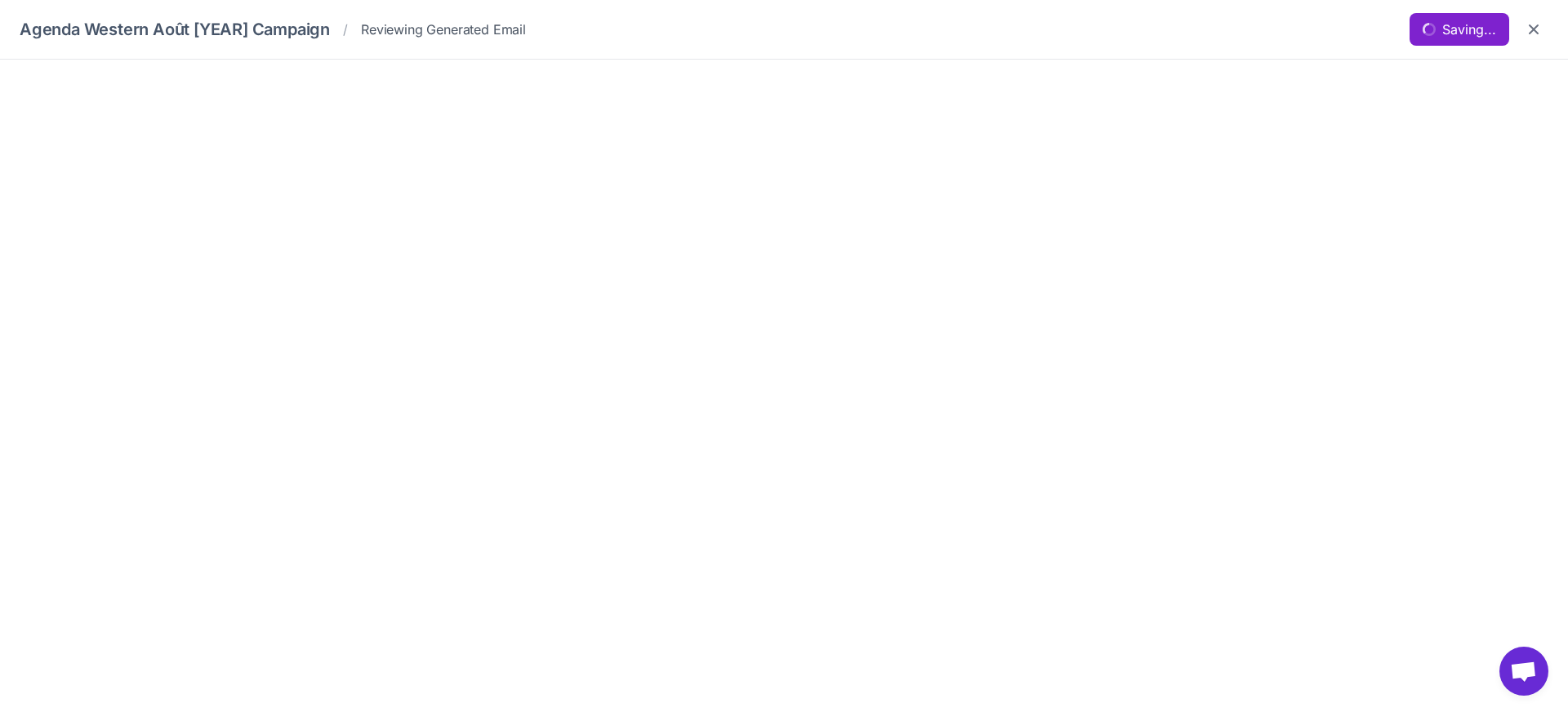 scroll, scrollTop: 0, scrollLeft: 0, axis: both 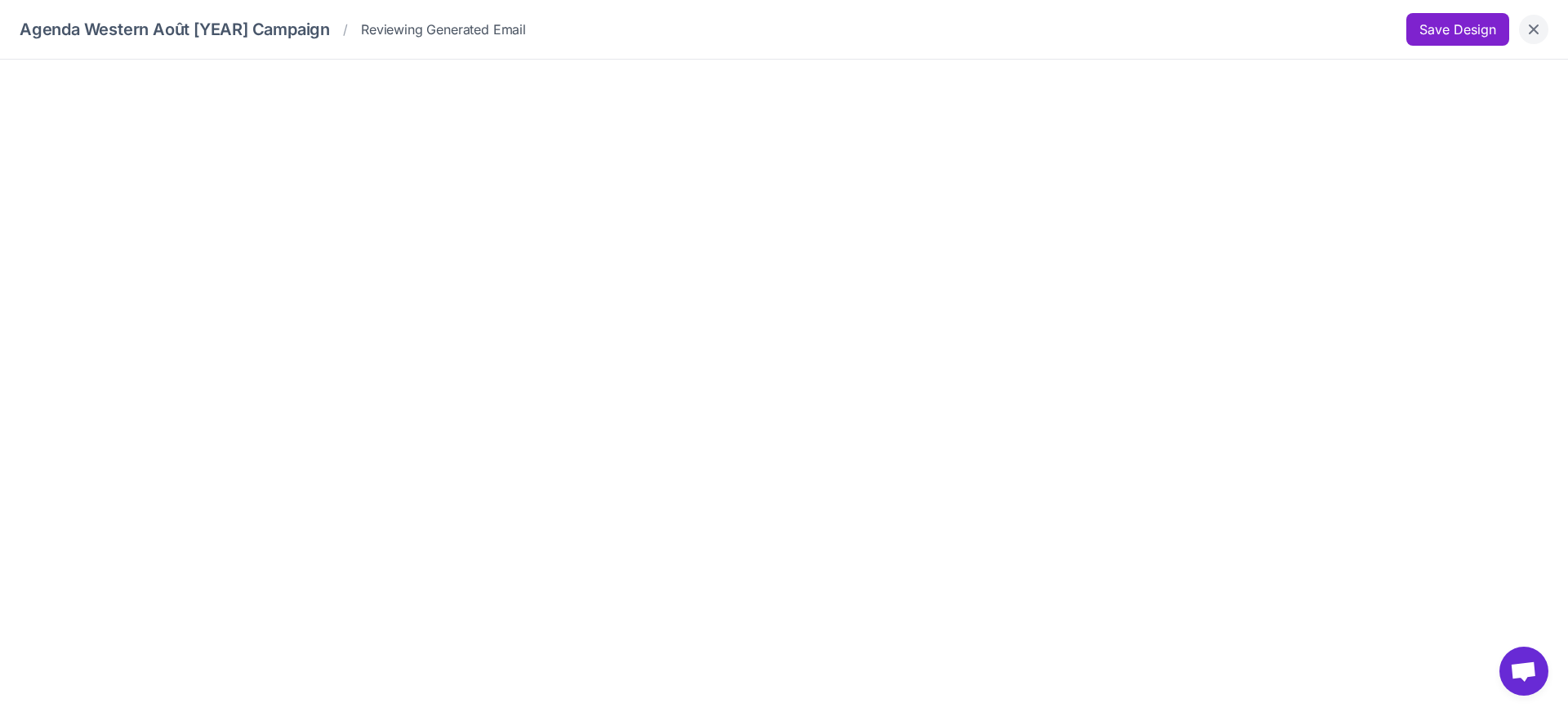 click at bounding box center (1534, 29) 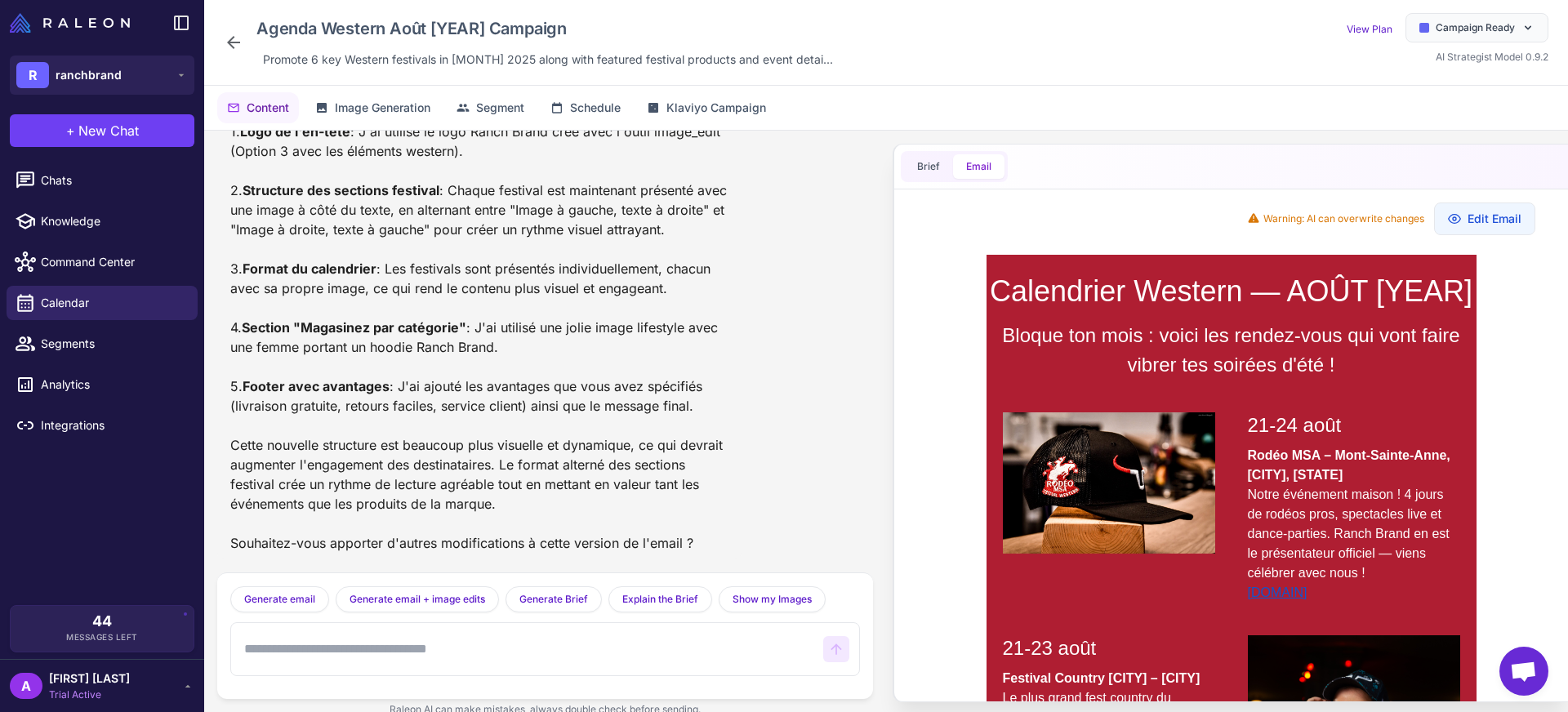 scroll, scrollTop: 1159, scrollLeft: 0, axis: vertical 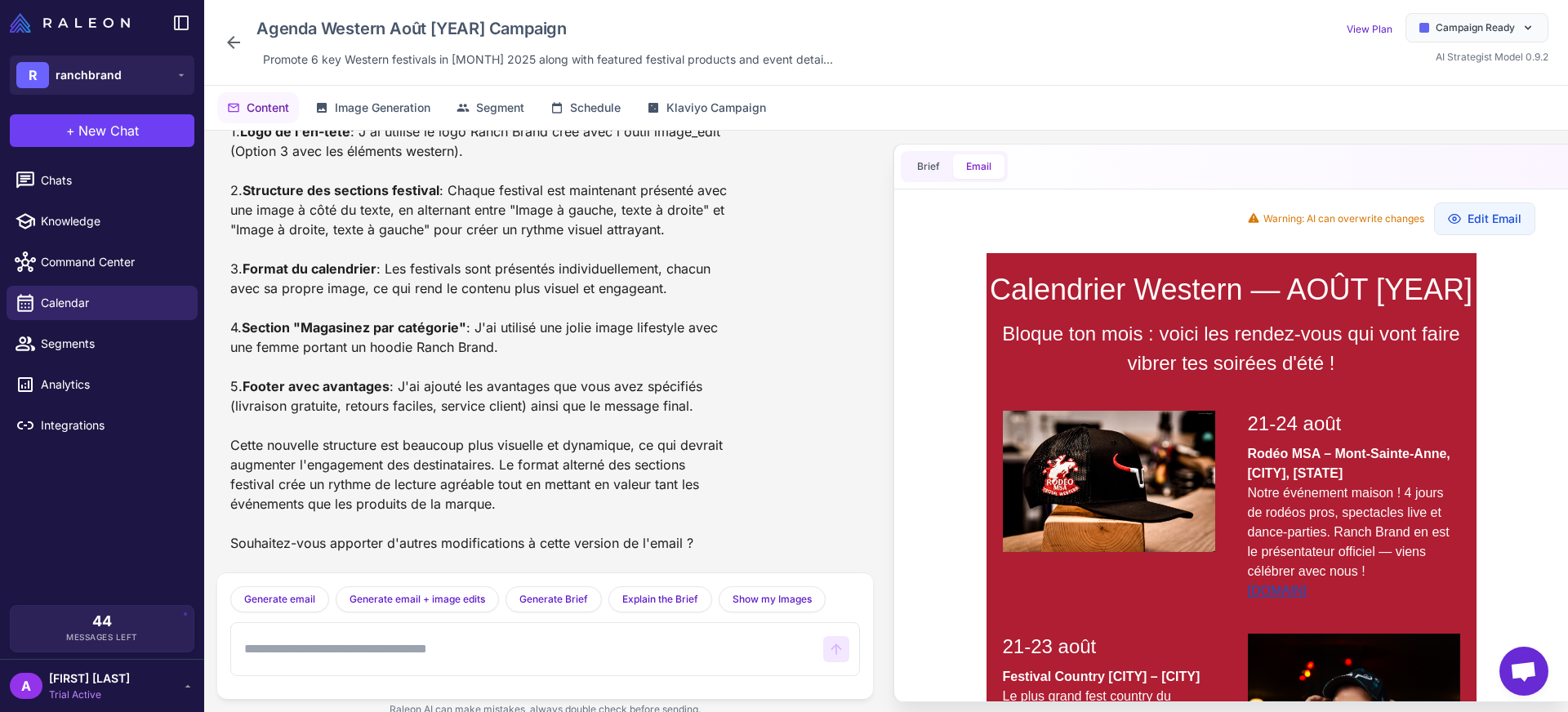 click at bounding box center [527, 649] 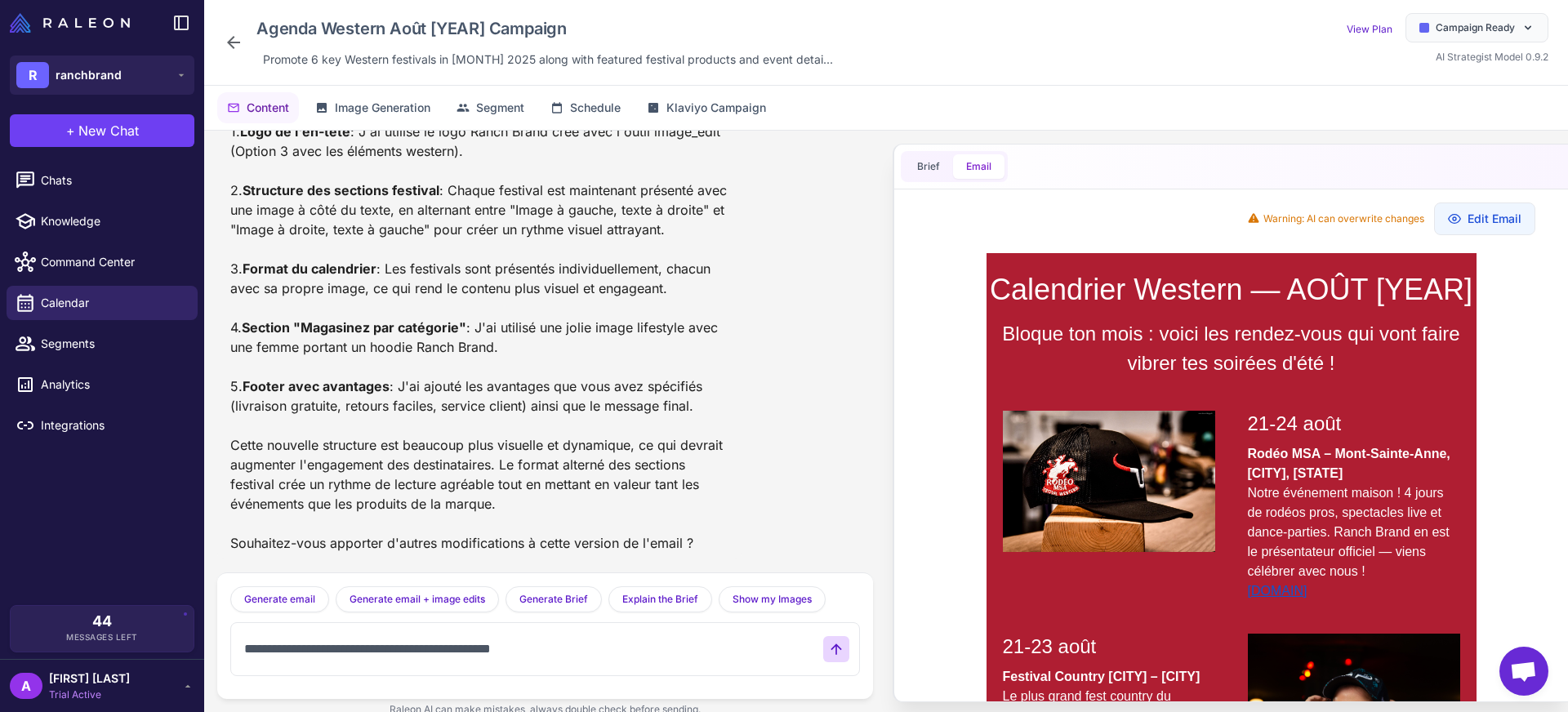 type on "**********" 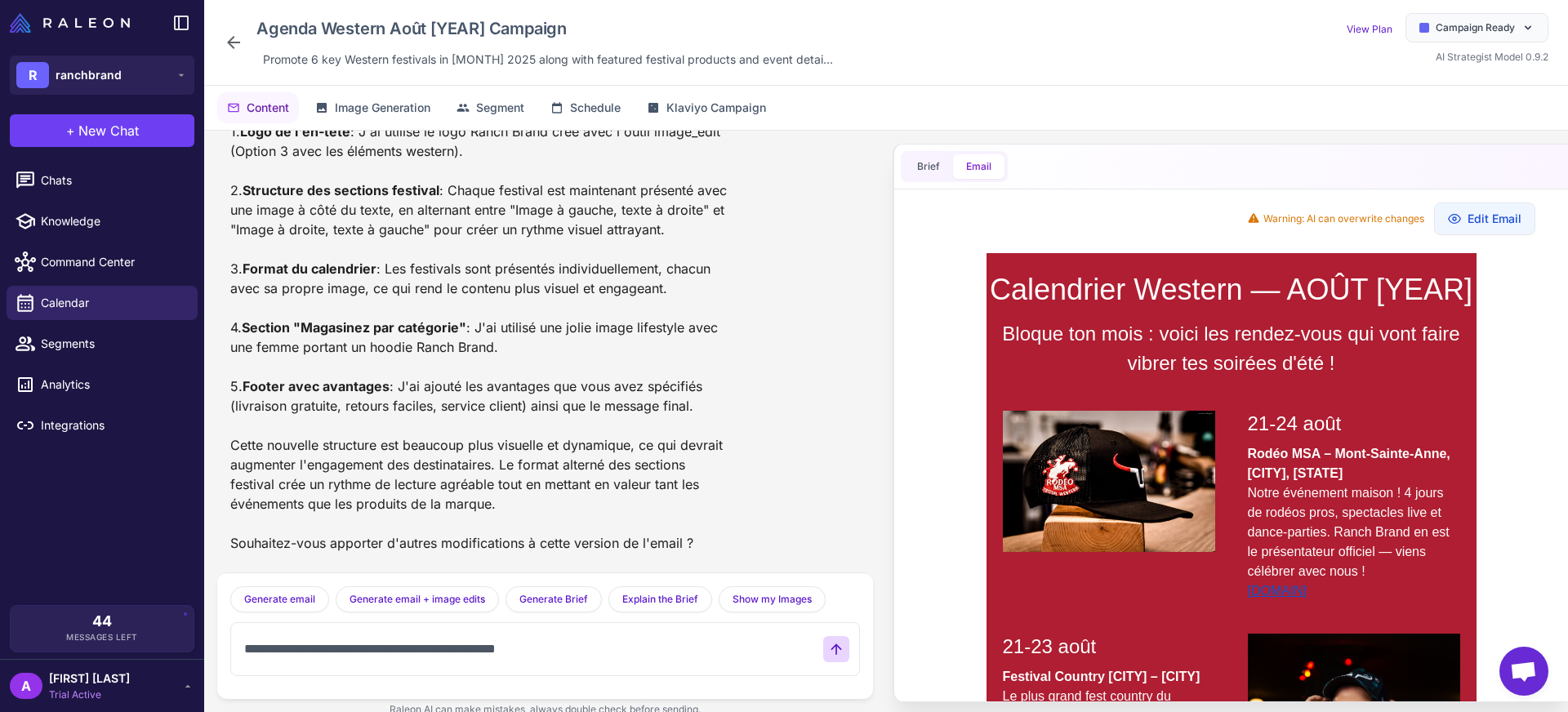 type 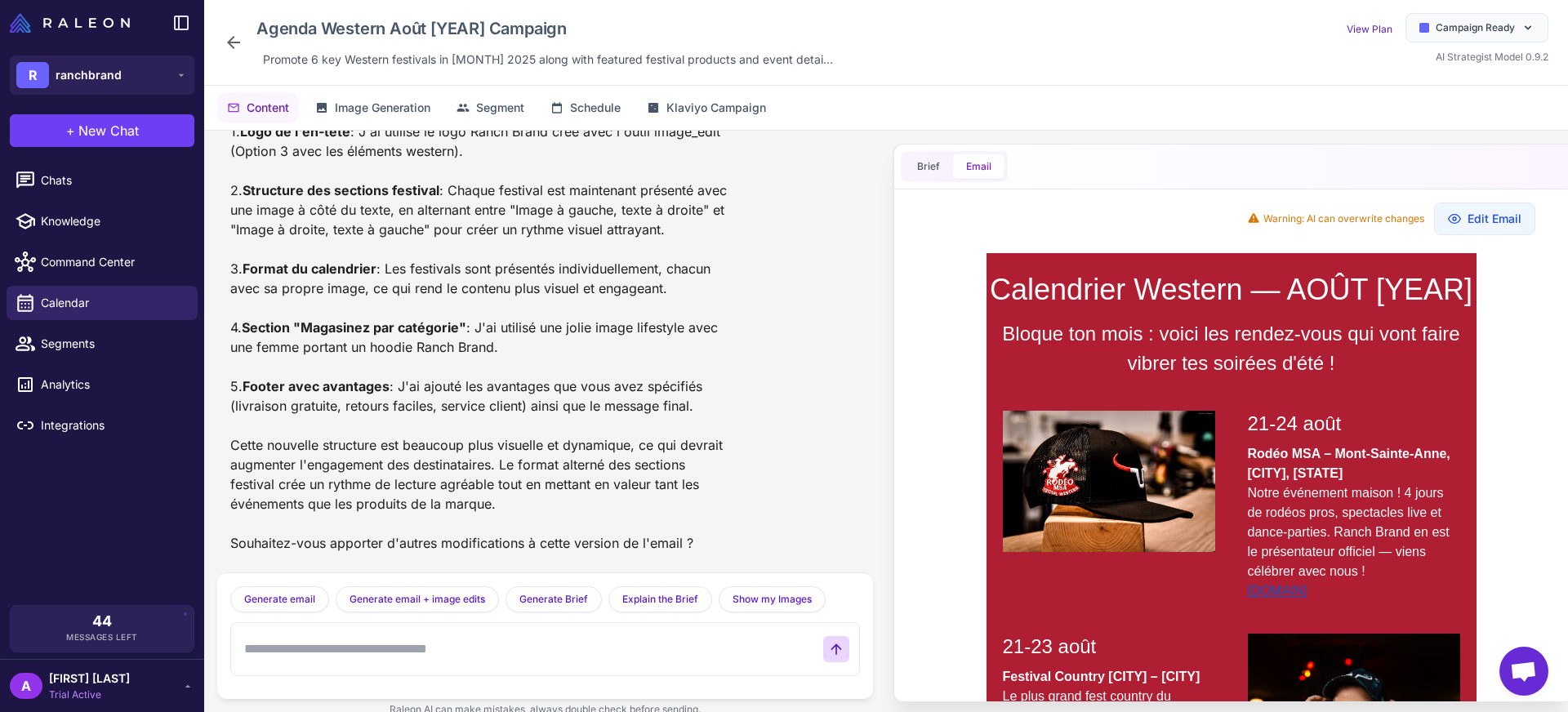 scroll, scrollTop: 5264, scrollLeft: 0, axis: vertical 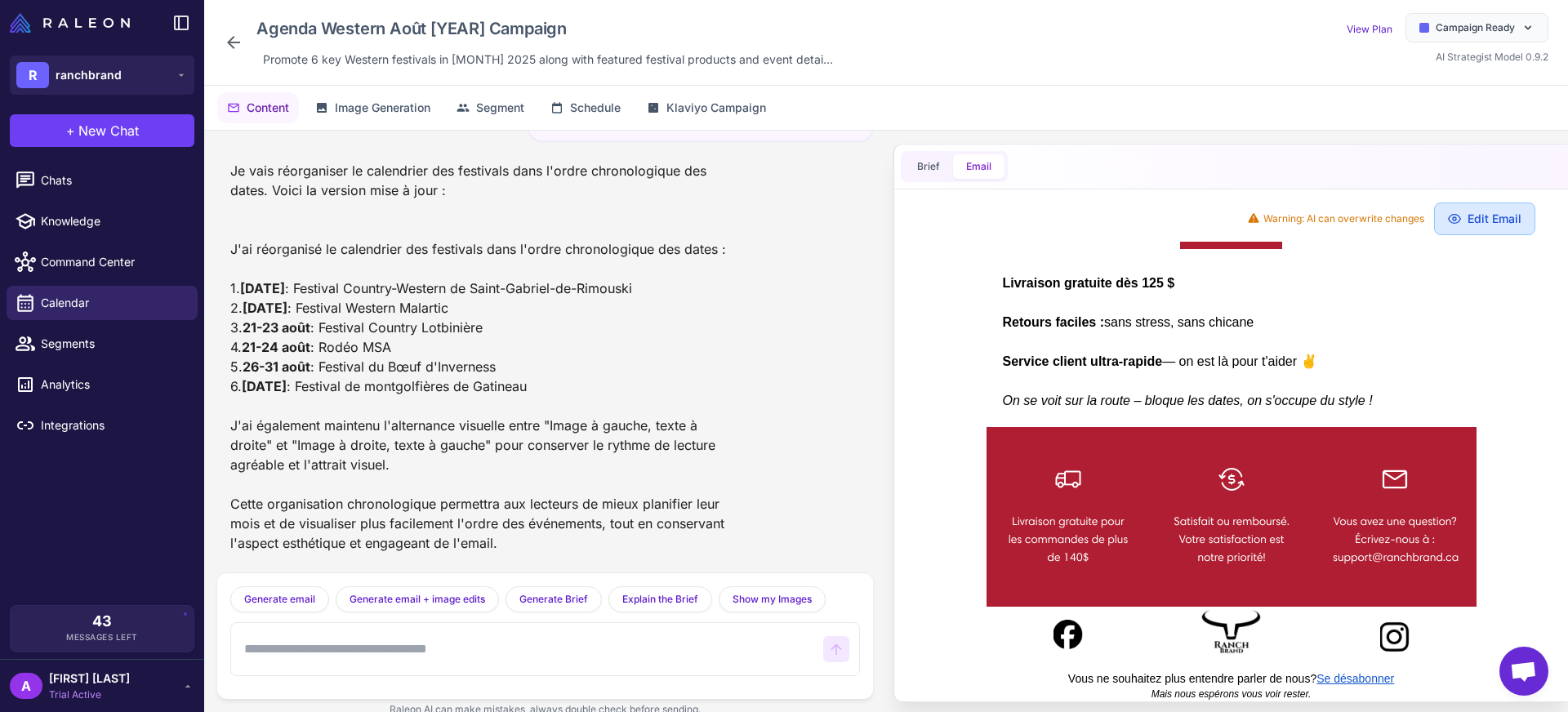 click on "Edit Email" at bounding box center [1485, 219] 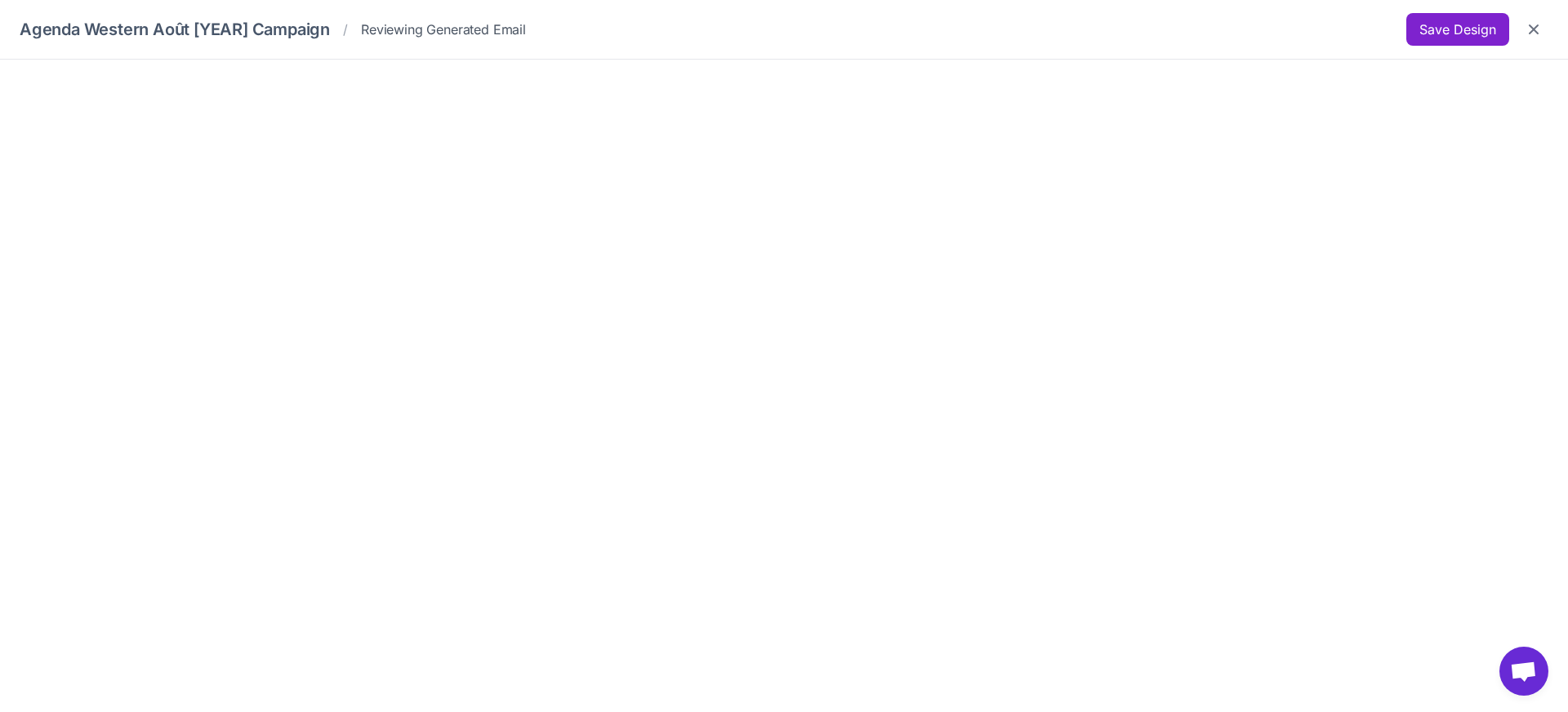 click on "Save Design" at bounding box center (1458, 29) 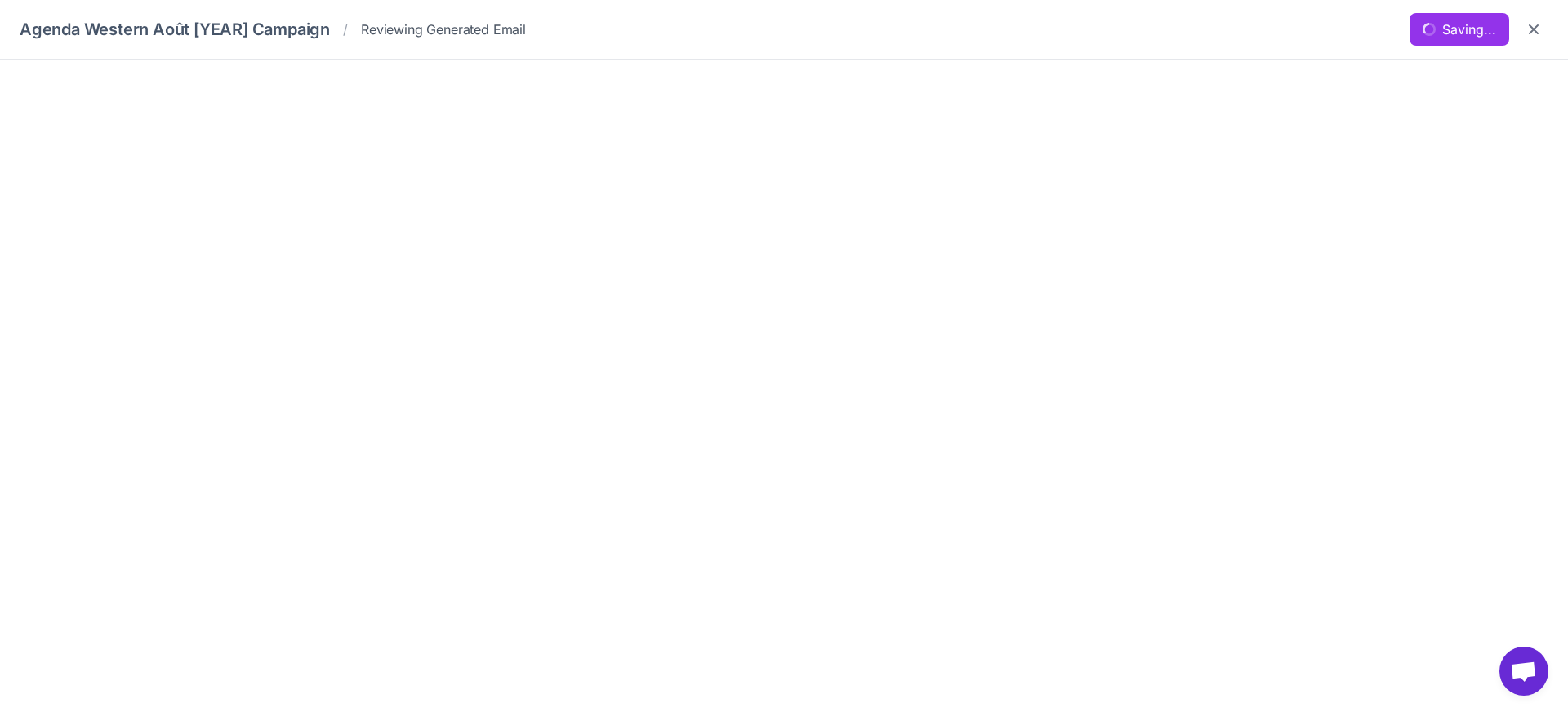 scroll, scrollTop: 0, scrollLeft: 0, axis: both 